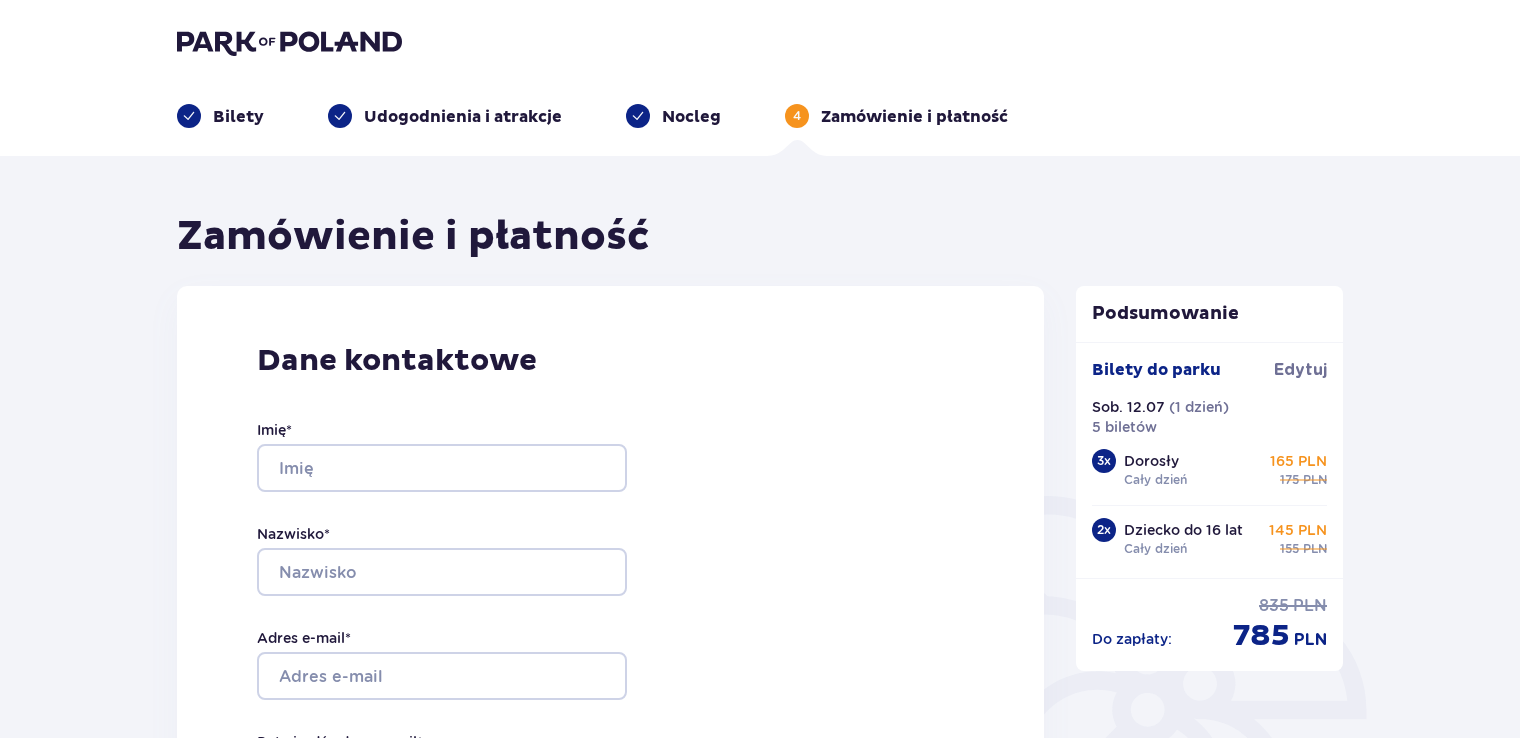 scroll, scrollTop: 743, scrollLeft: 0, axis: vertical 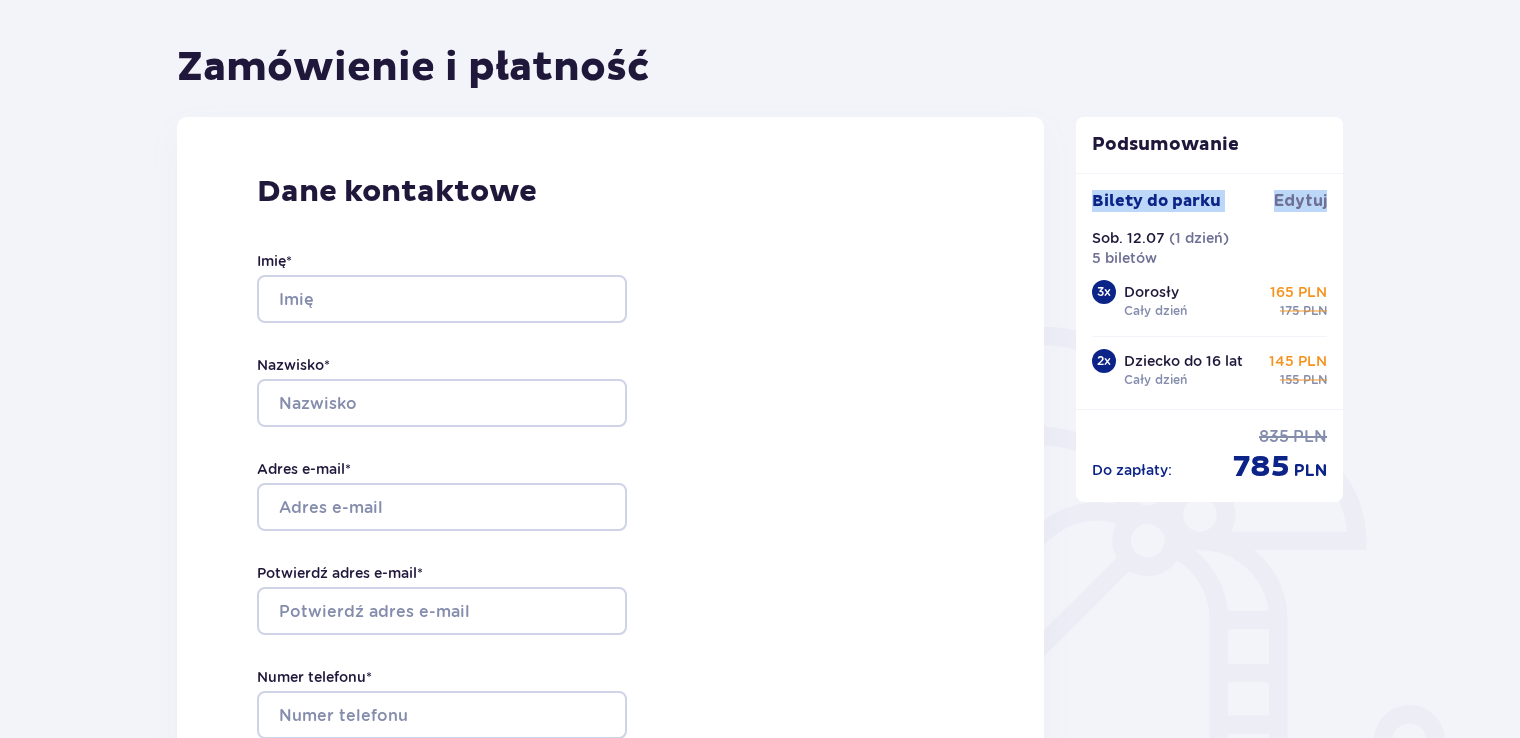 drag, startPoint x: 1492, startPoint y: 222, endPoint x: 1491, endPoint y: 82, distance: 140.00357 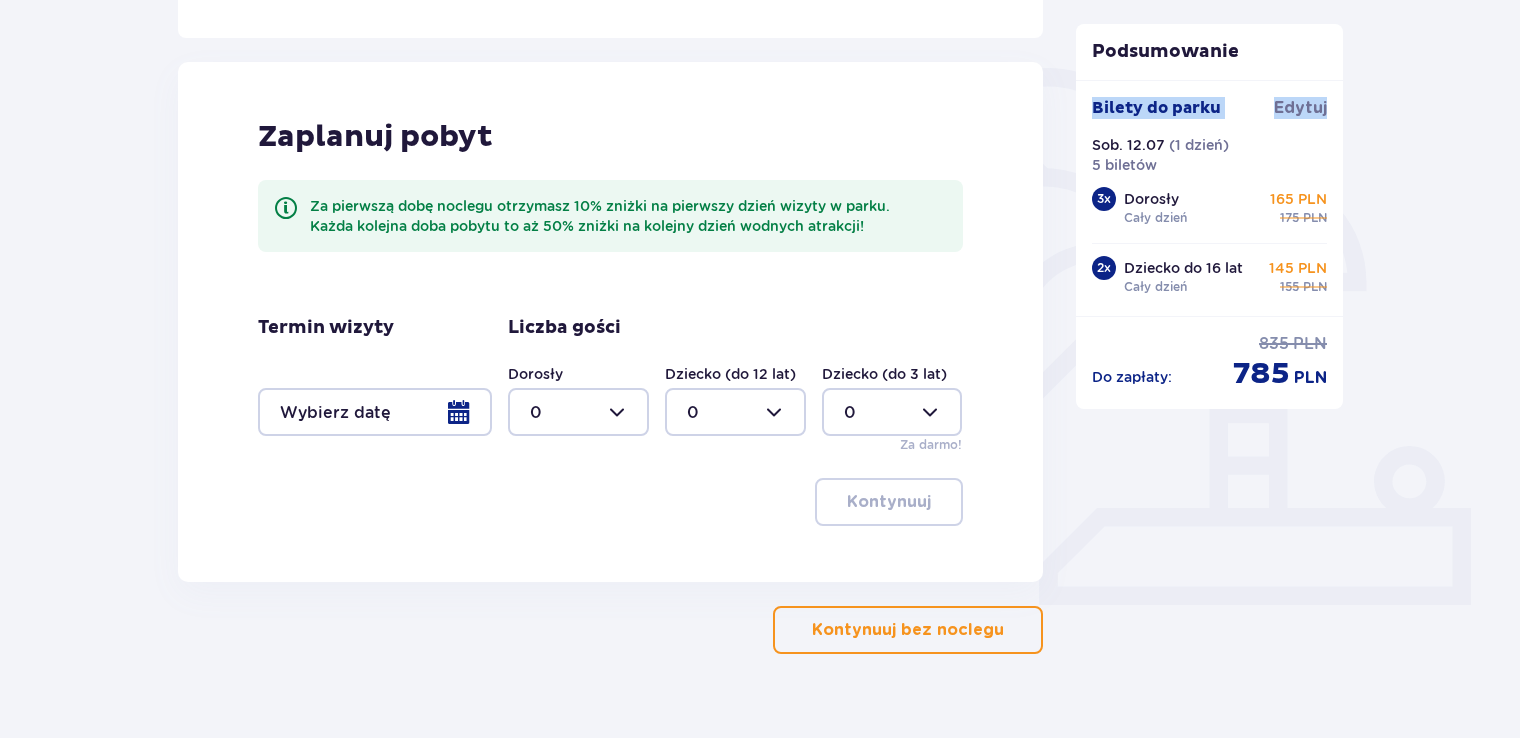 scroll, scrollTop: 452, scrollLeft: 0, axis: vertical 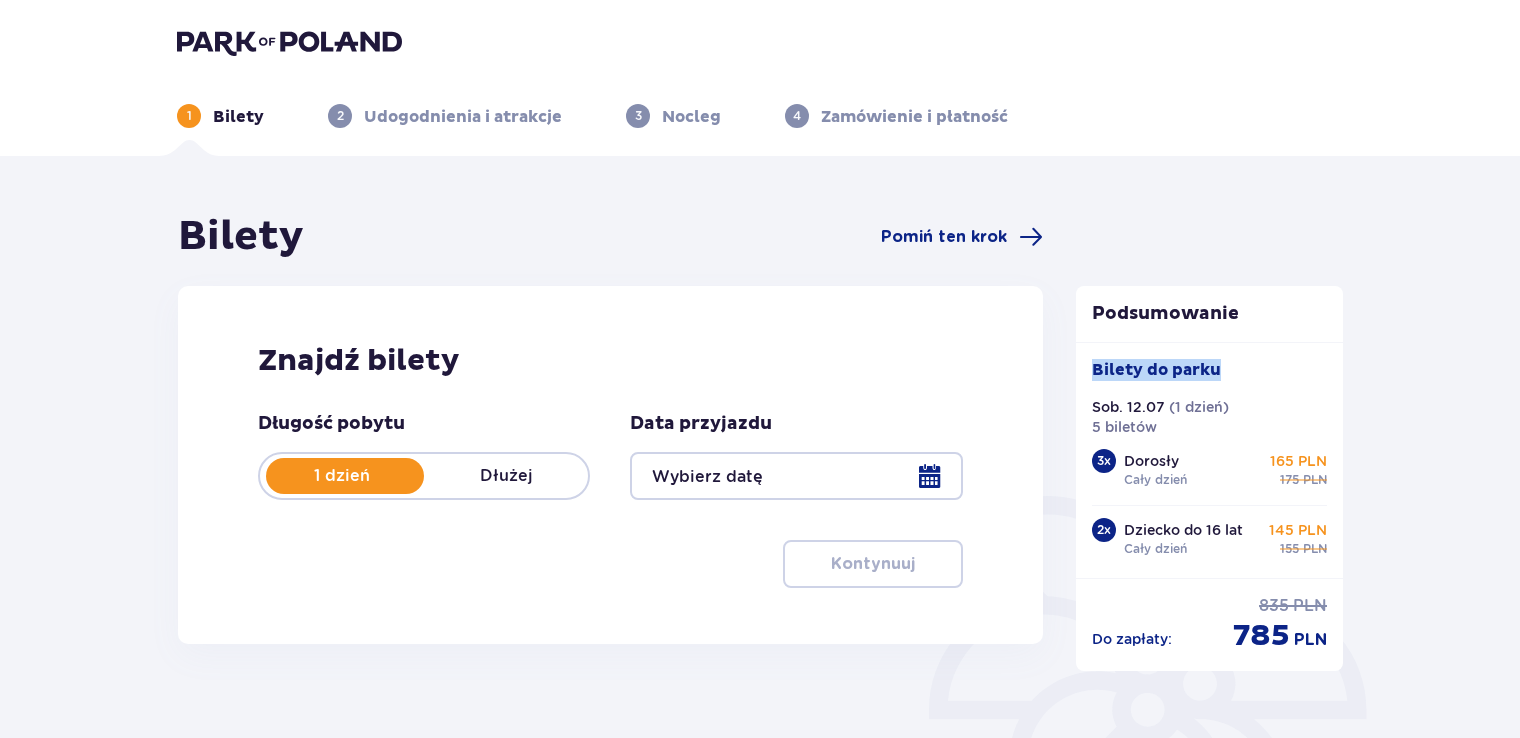 type on "[DATE]" 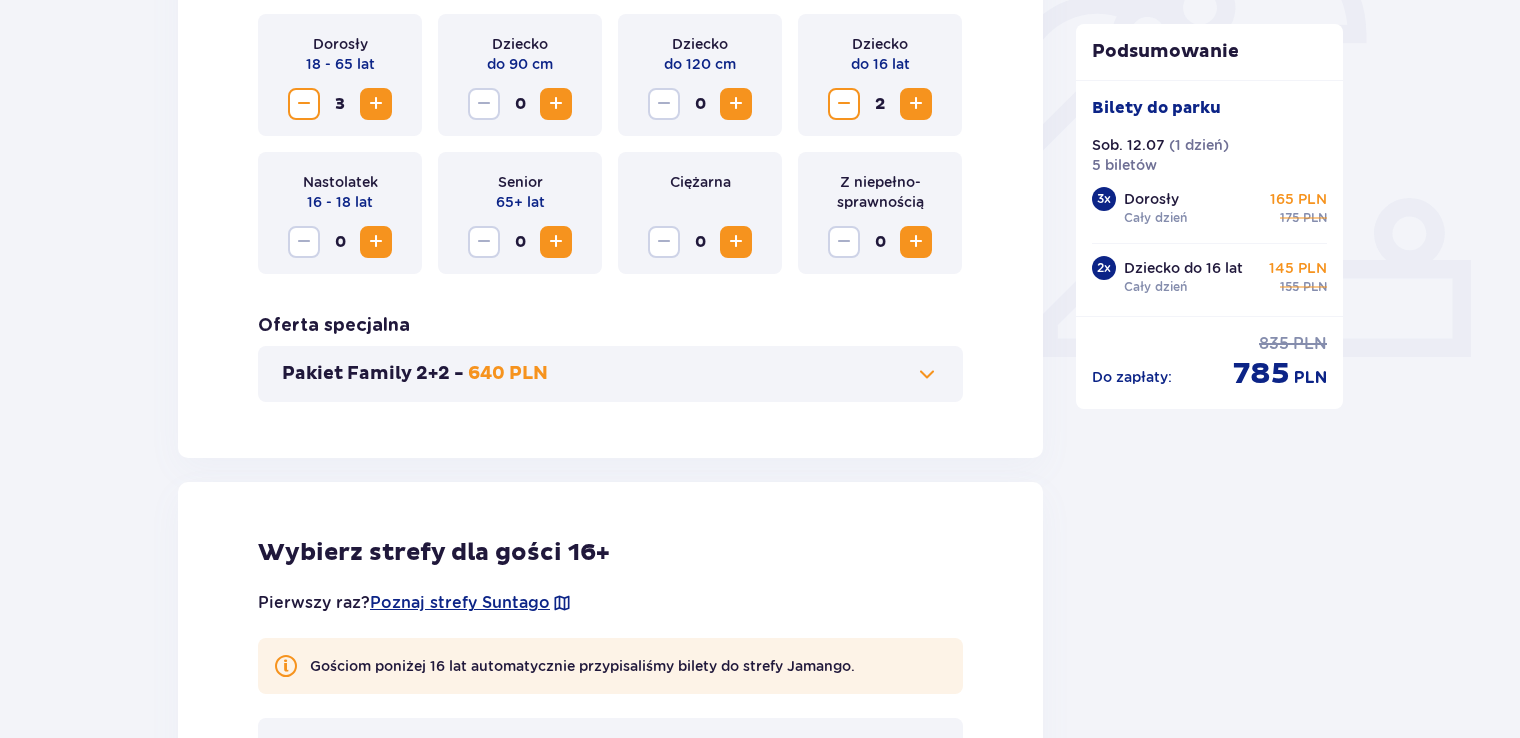 scroll, scrollTop: 679, scrollLeft: 0, axis: vertical 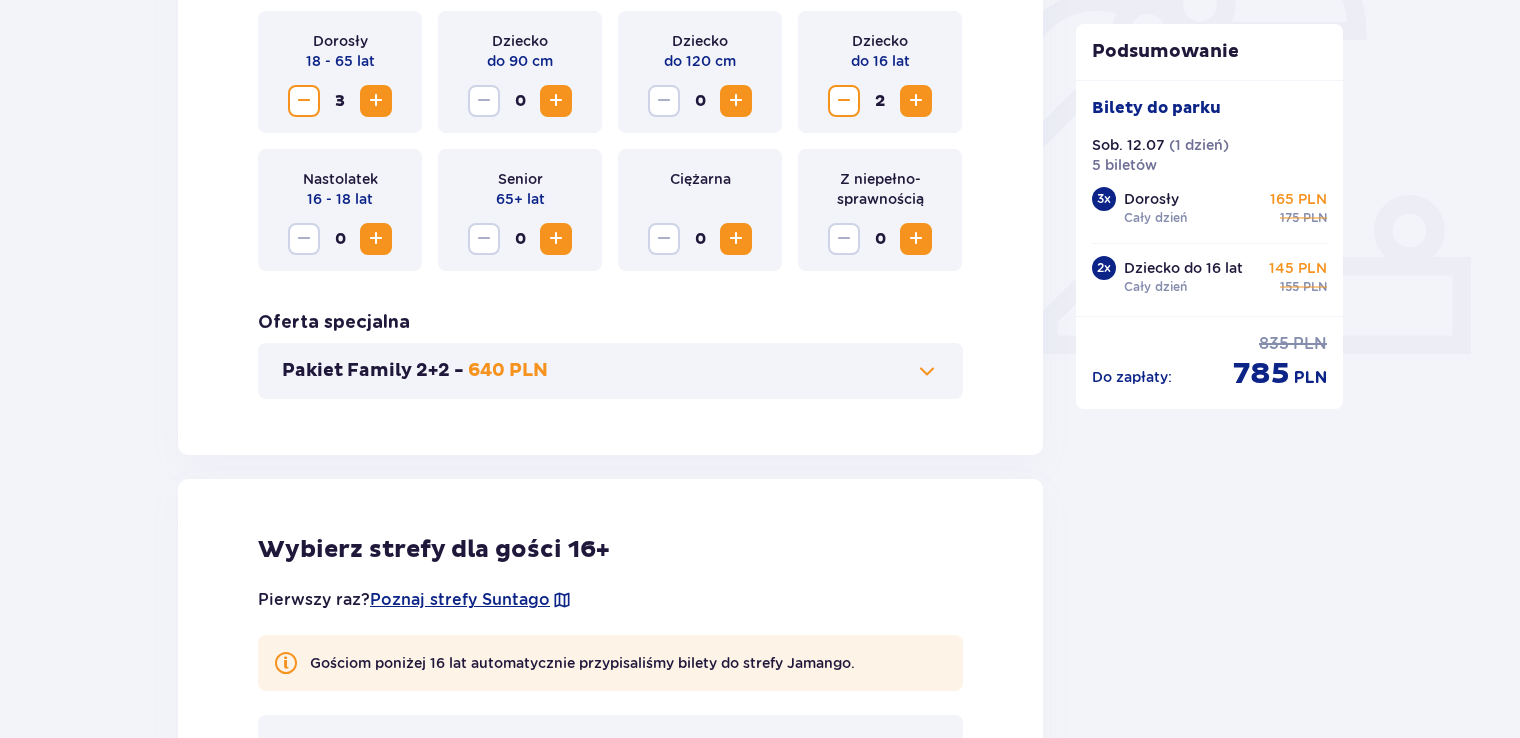 click at bounding box center [927, 371] 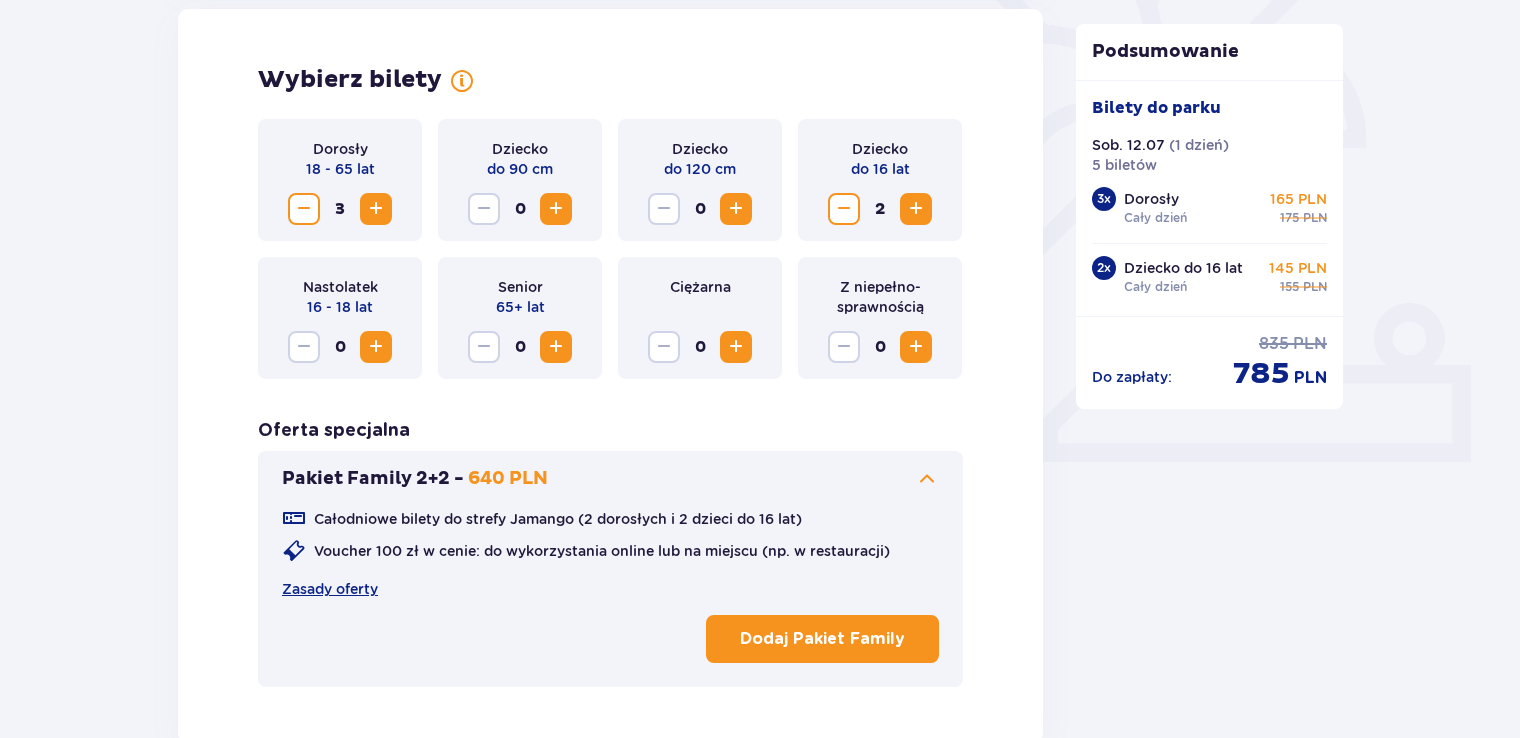 scroll, scrollTop: 556, scrollLeft: 0, axis: vertical 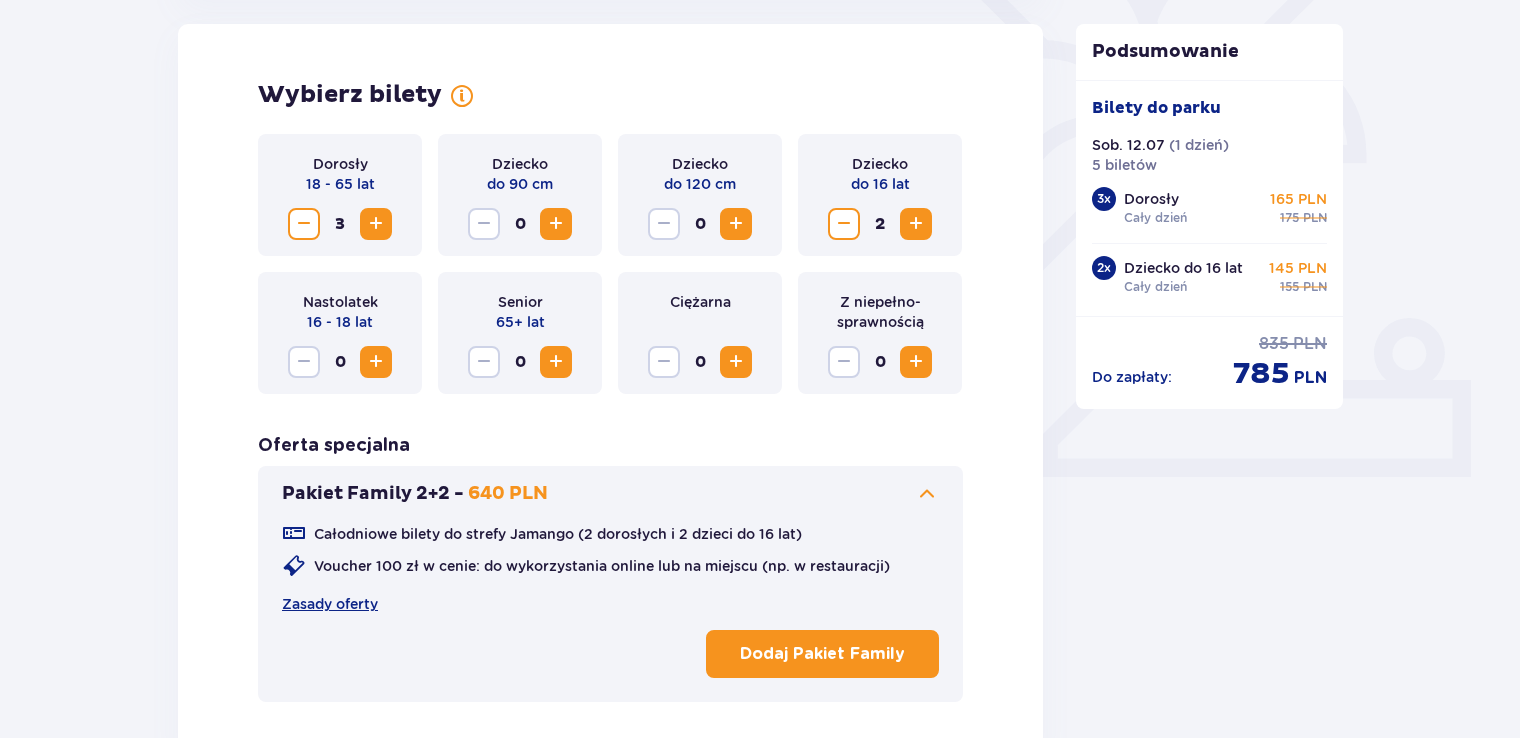 click on "Dodaj Pakiet Family" at bounding box center [822, 654] 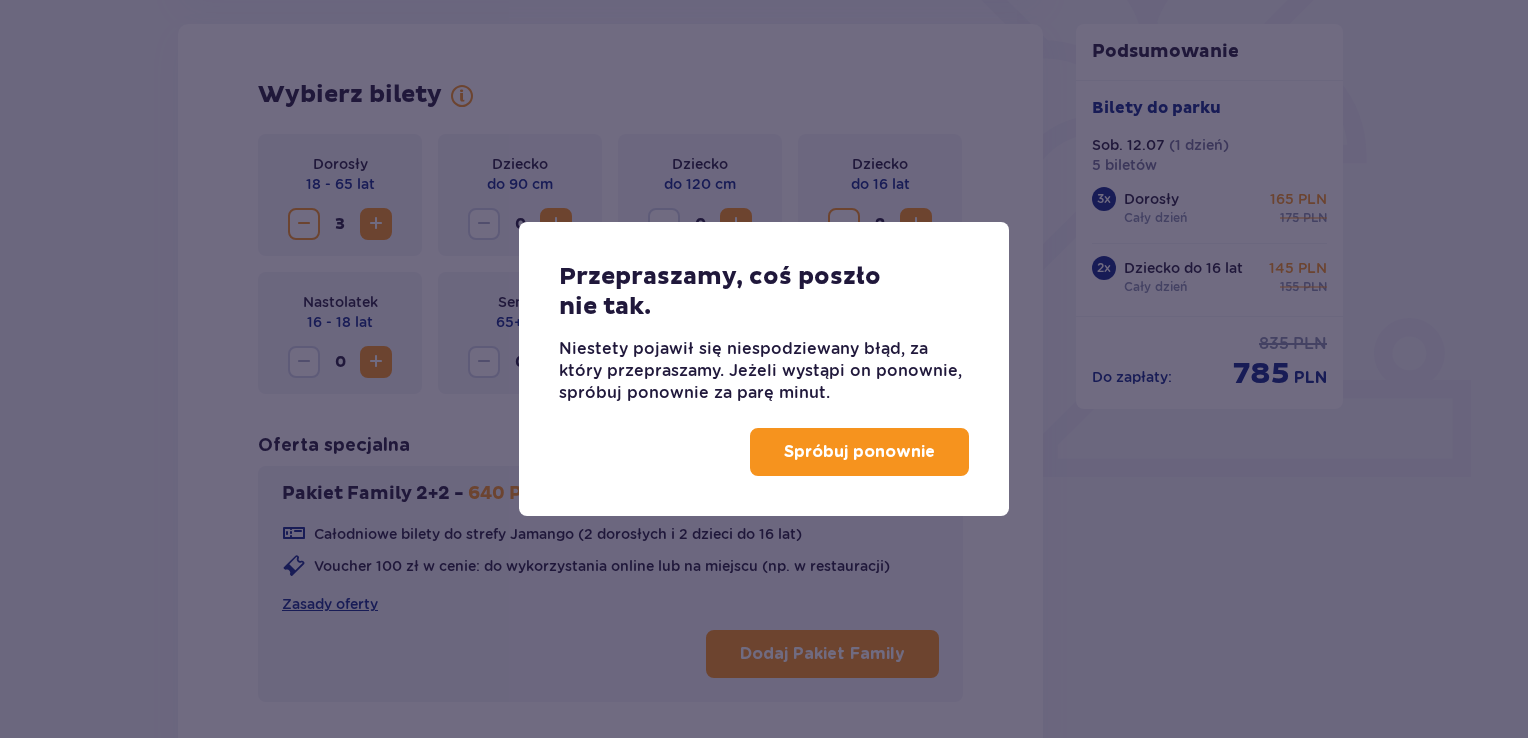 click on "Spróbuj ponownie" at bounding box center (859, 452) 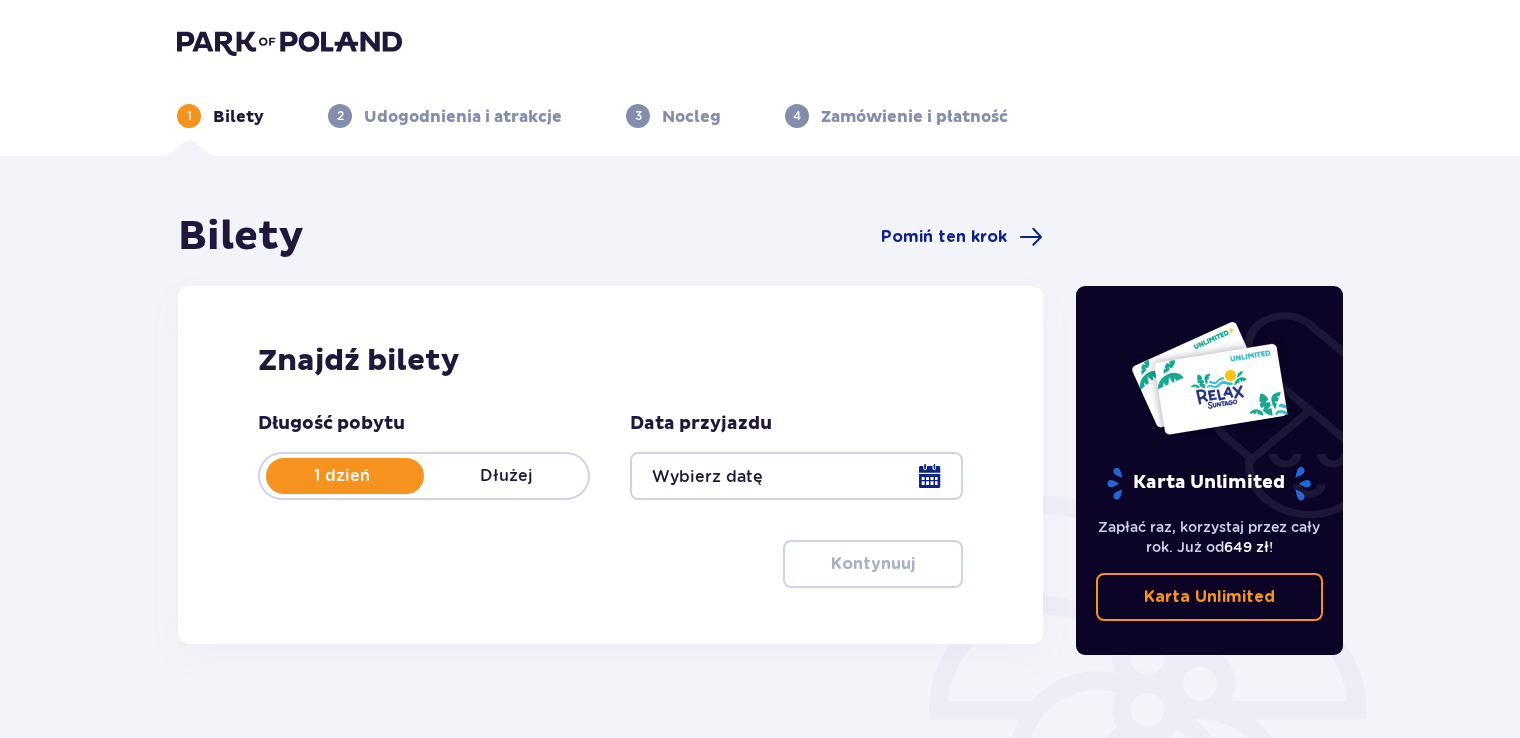scroll, scrollTop: 0, scrollLeft: 0, axis: both 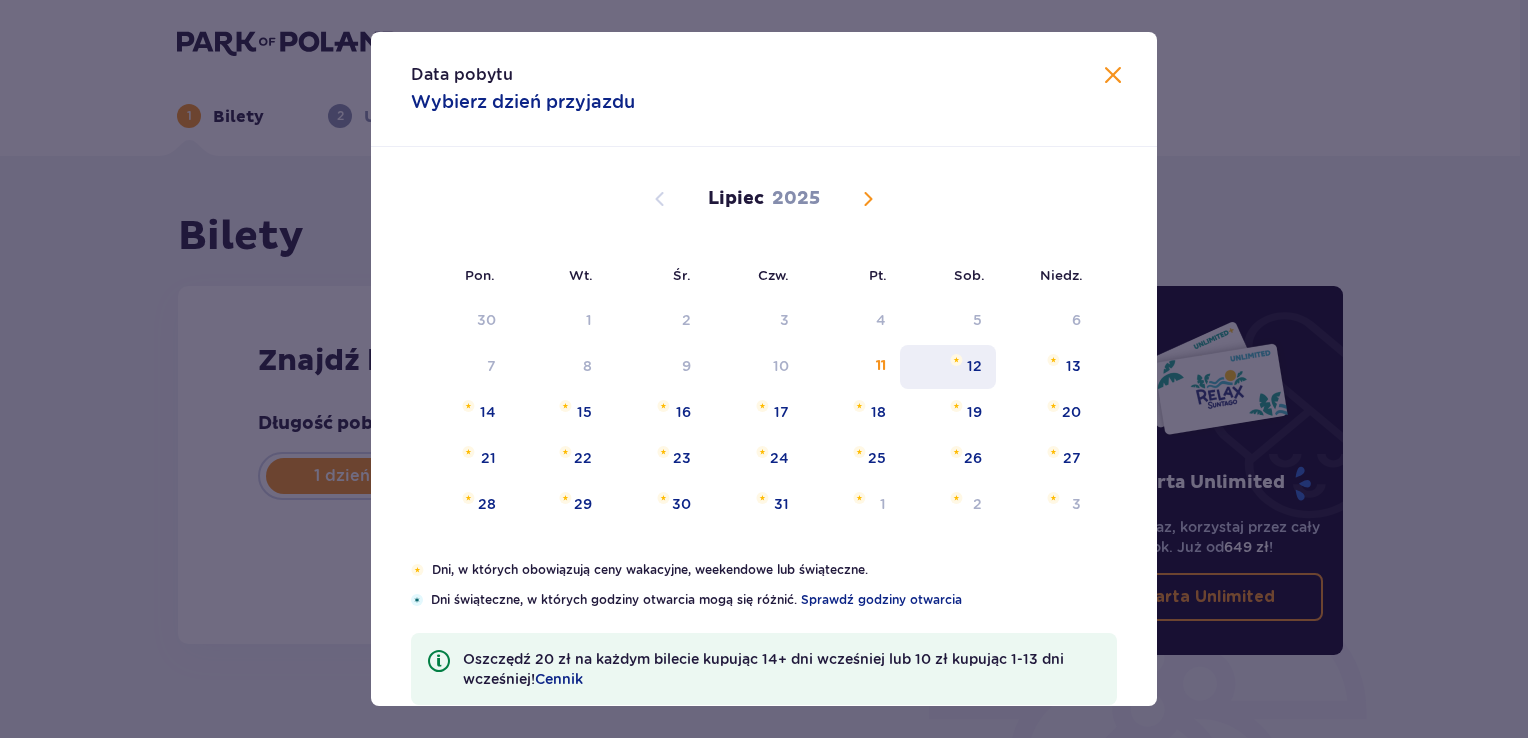 click on "12" at bounding box center (948, 367) 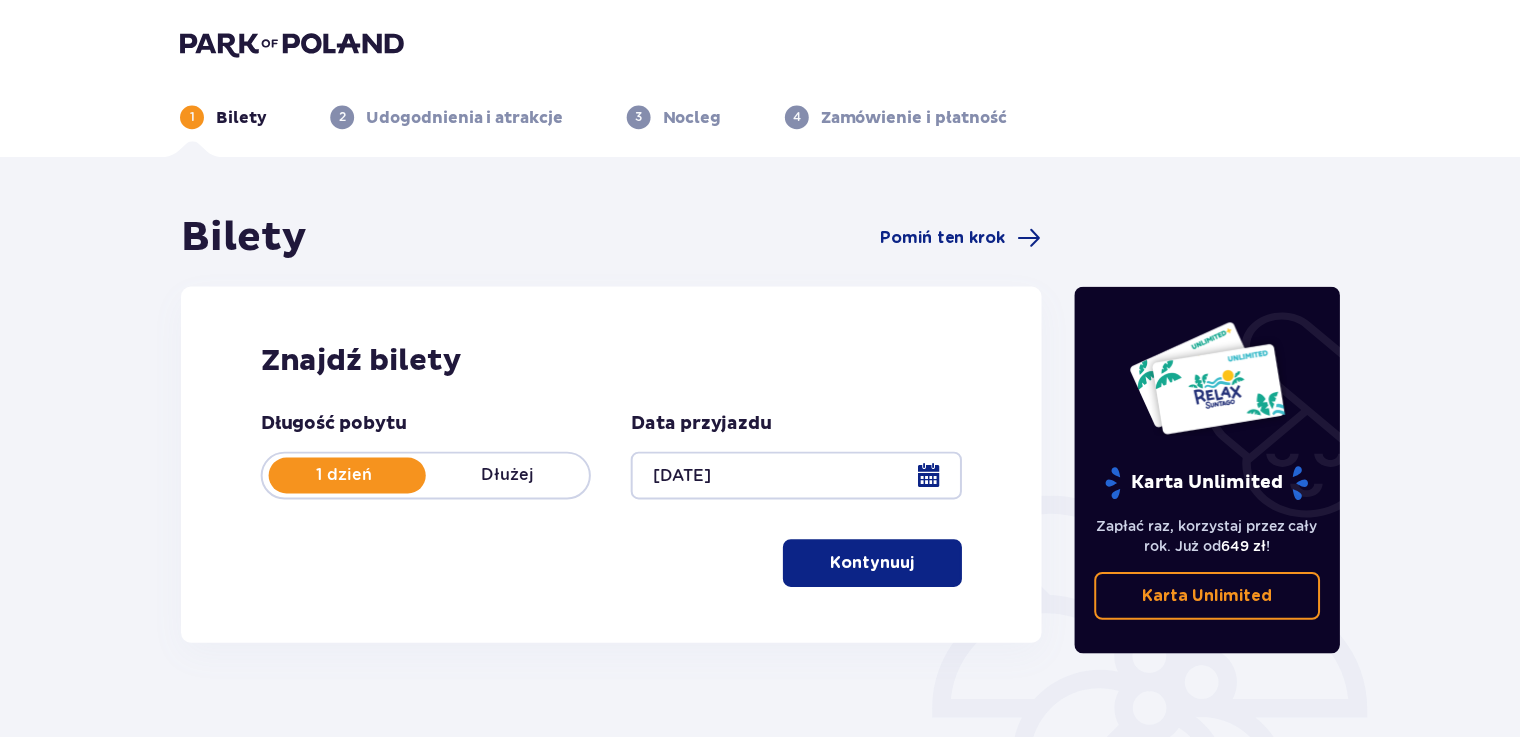 scroll, scrollTop: 280, scrollLeft: 0, axis: vertical 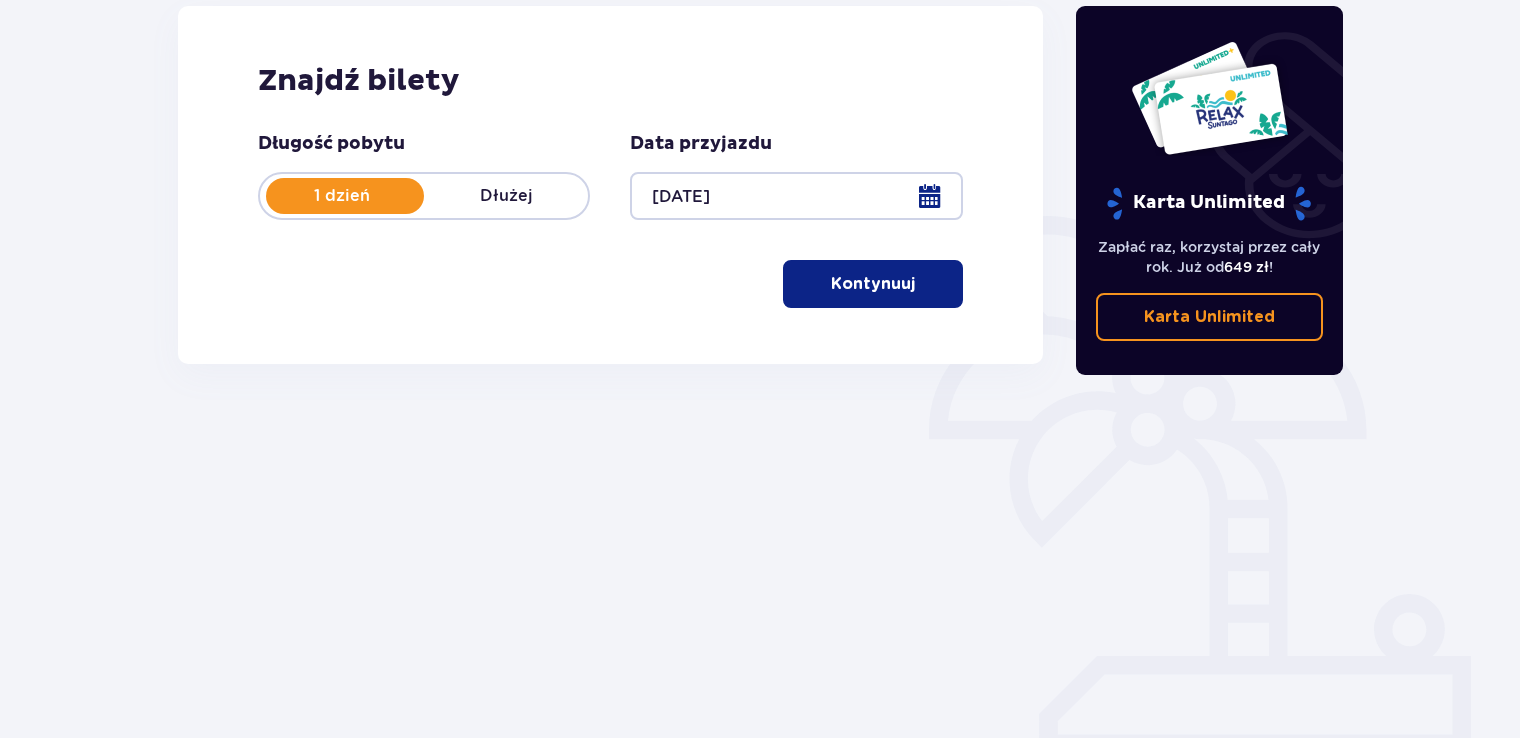 click on "Kontynuuj" at bounding box center (873, 284) 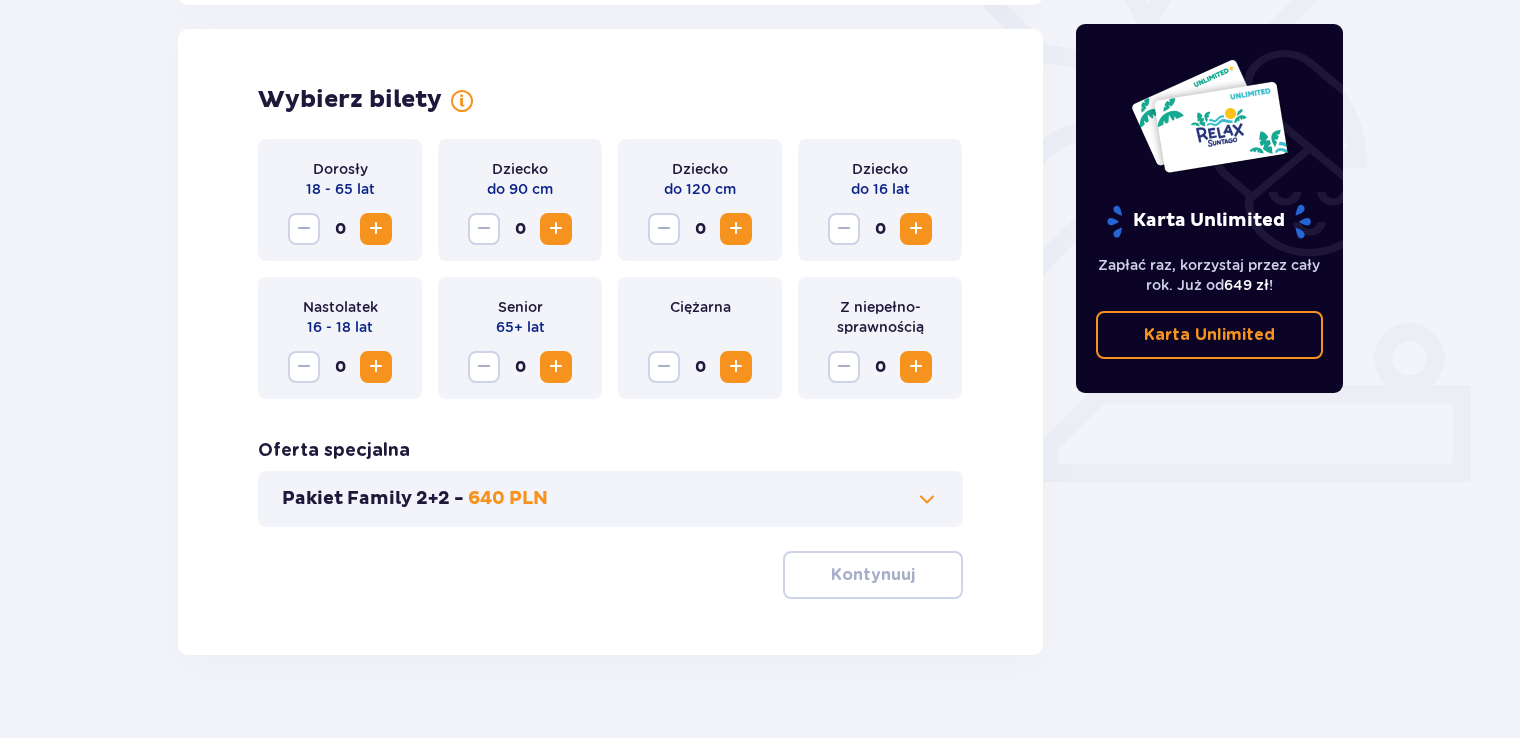 scroll, scrollTop: 556, scrollLeft: 0, axis: vertical 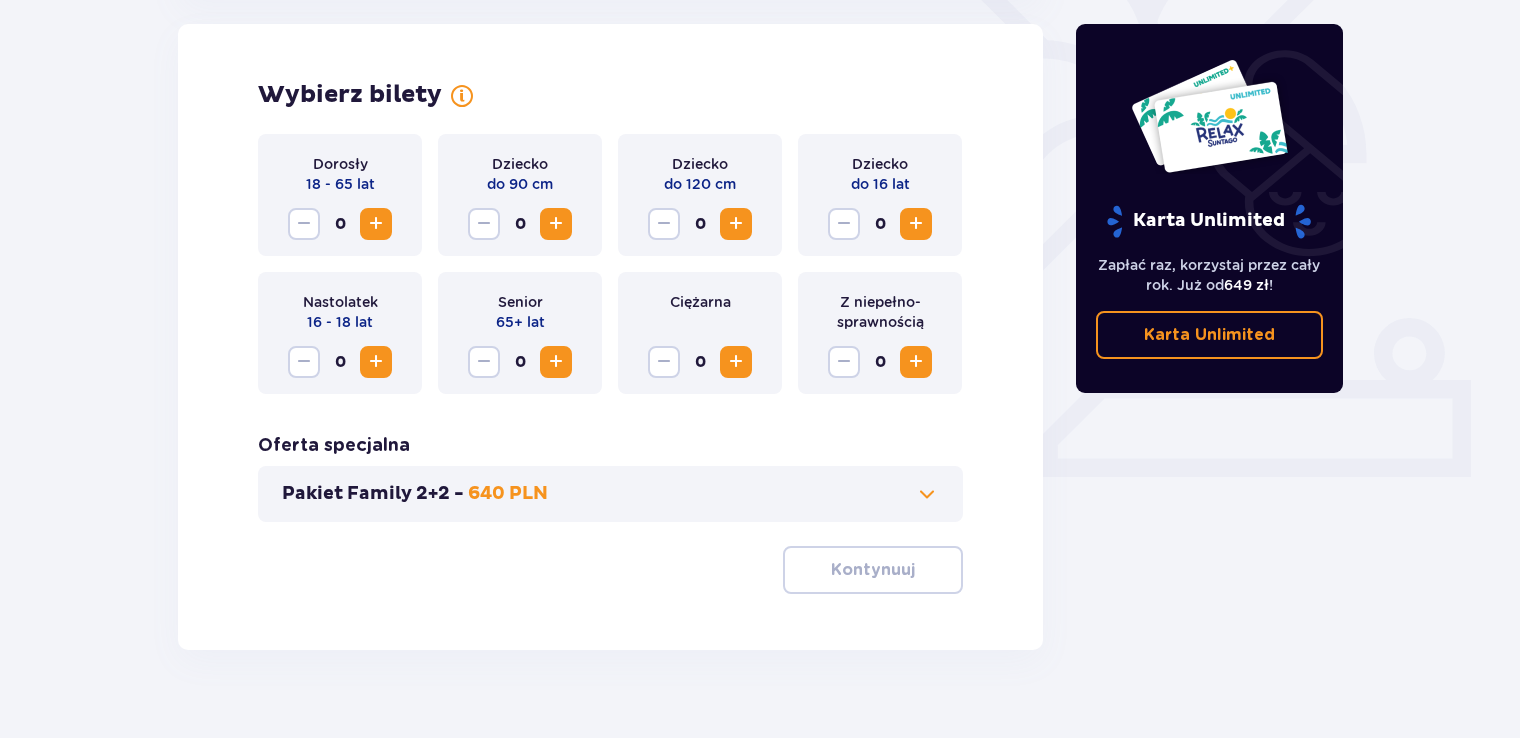 click at bounding box center [376, 224] 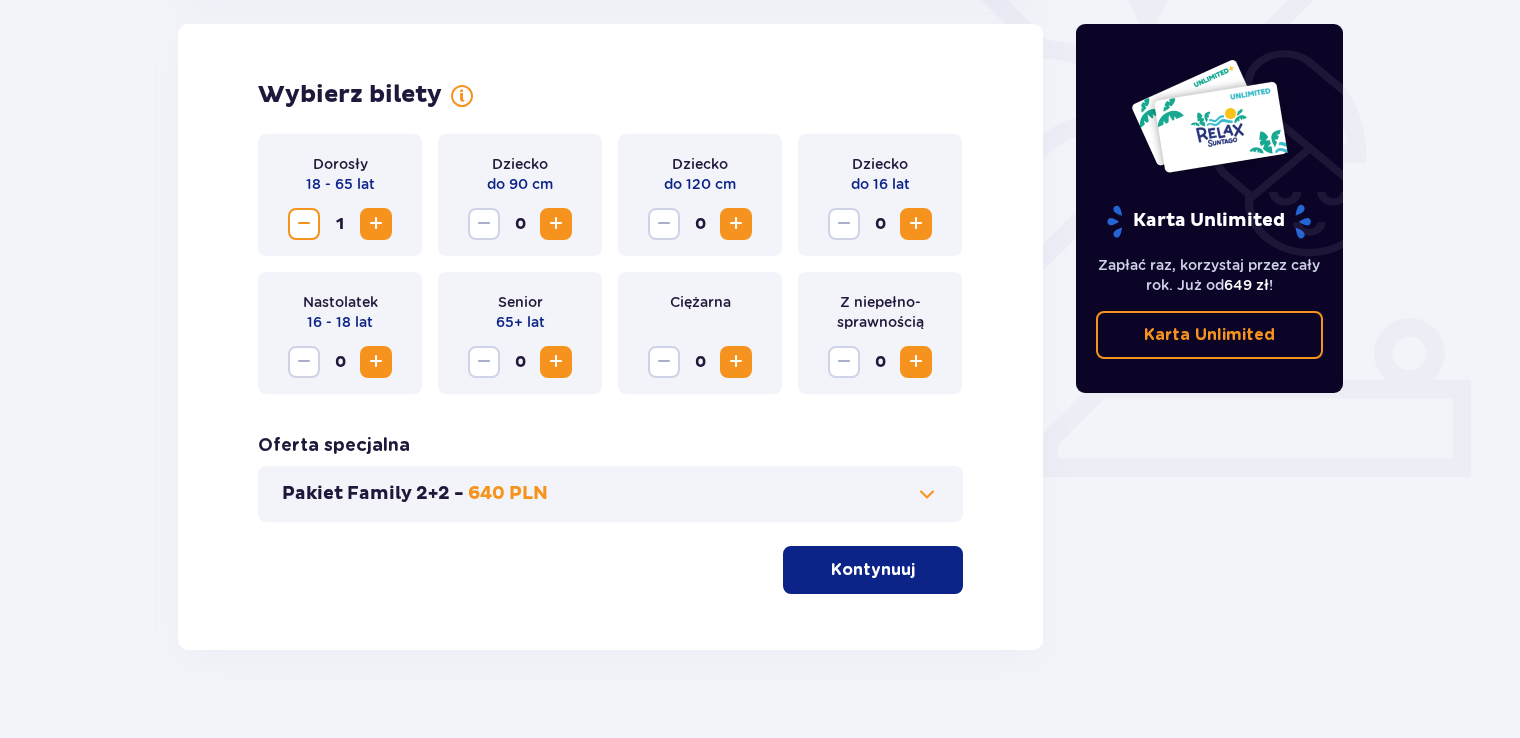 click at bounding box center [376, 224] 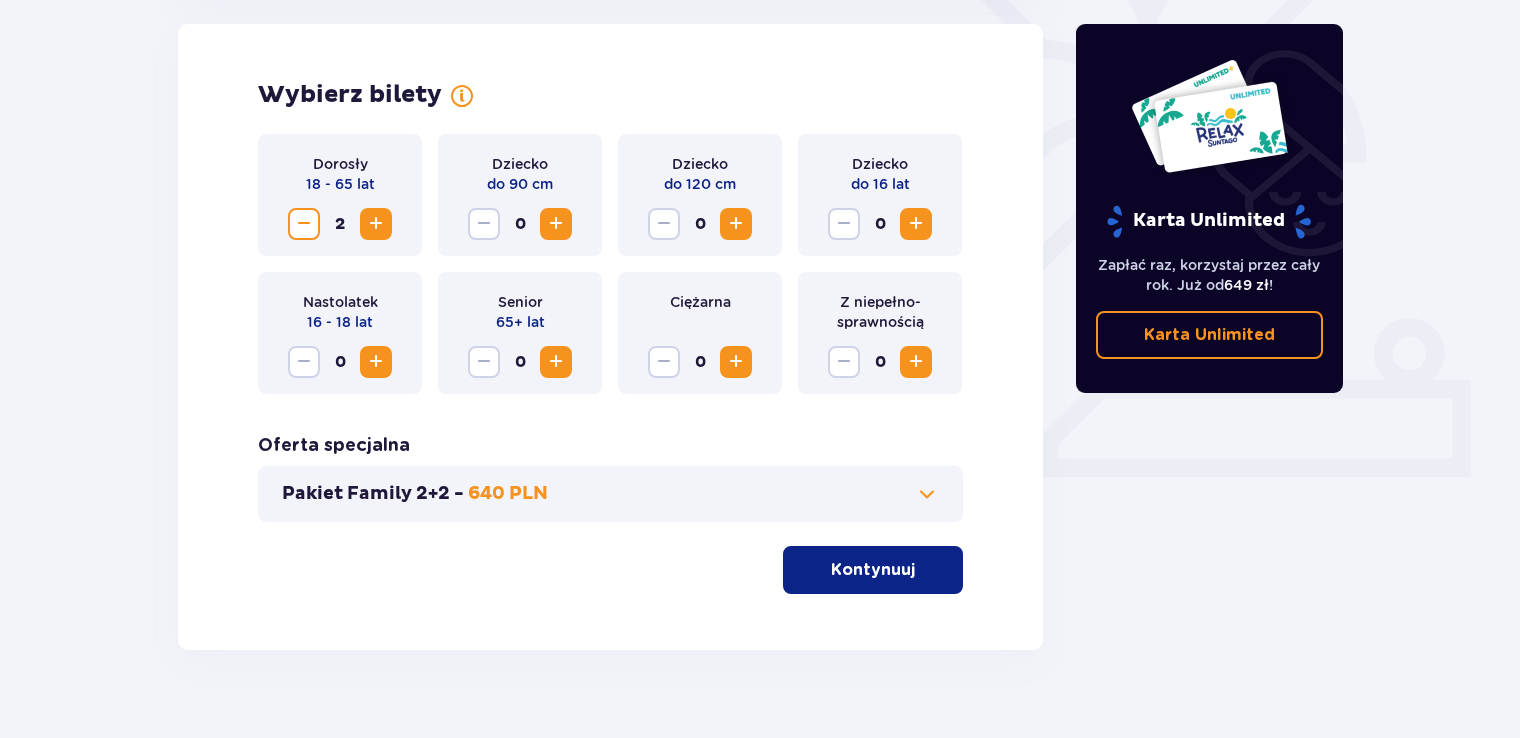 click at bounding box center [376, 224] 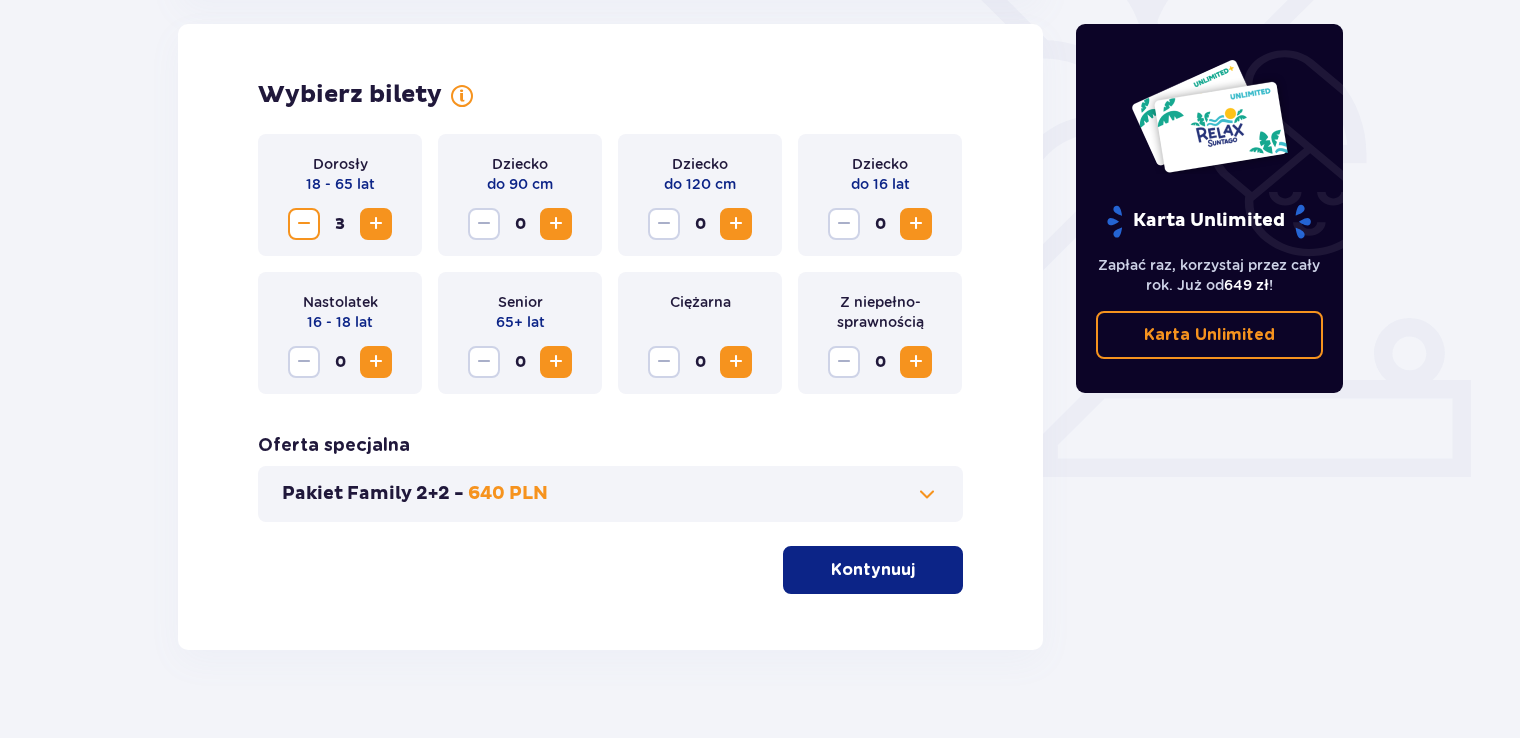 click at bounding box center [916, 224] 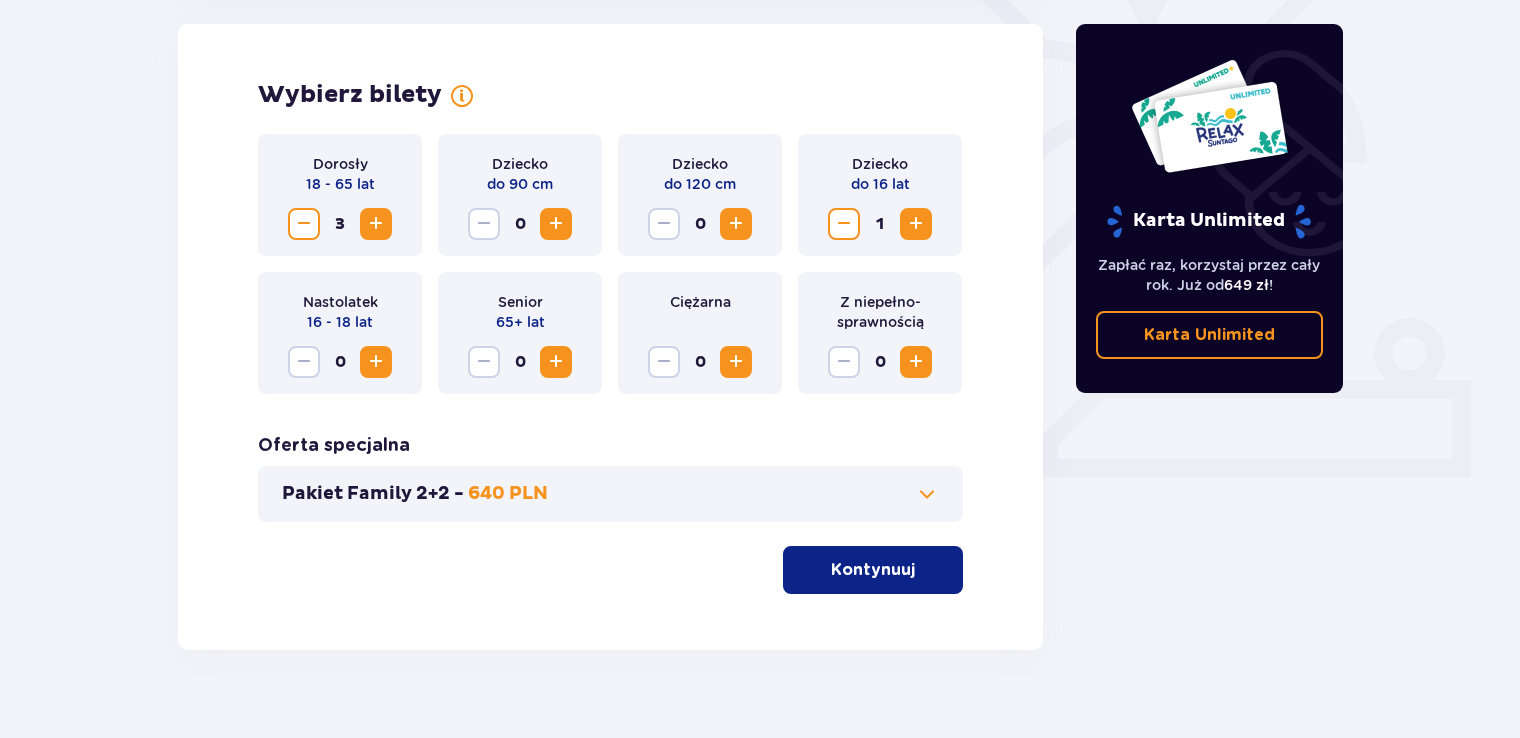 click at bounding box center [916, 224] 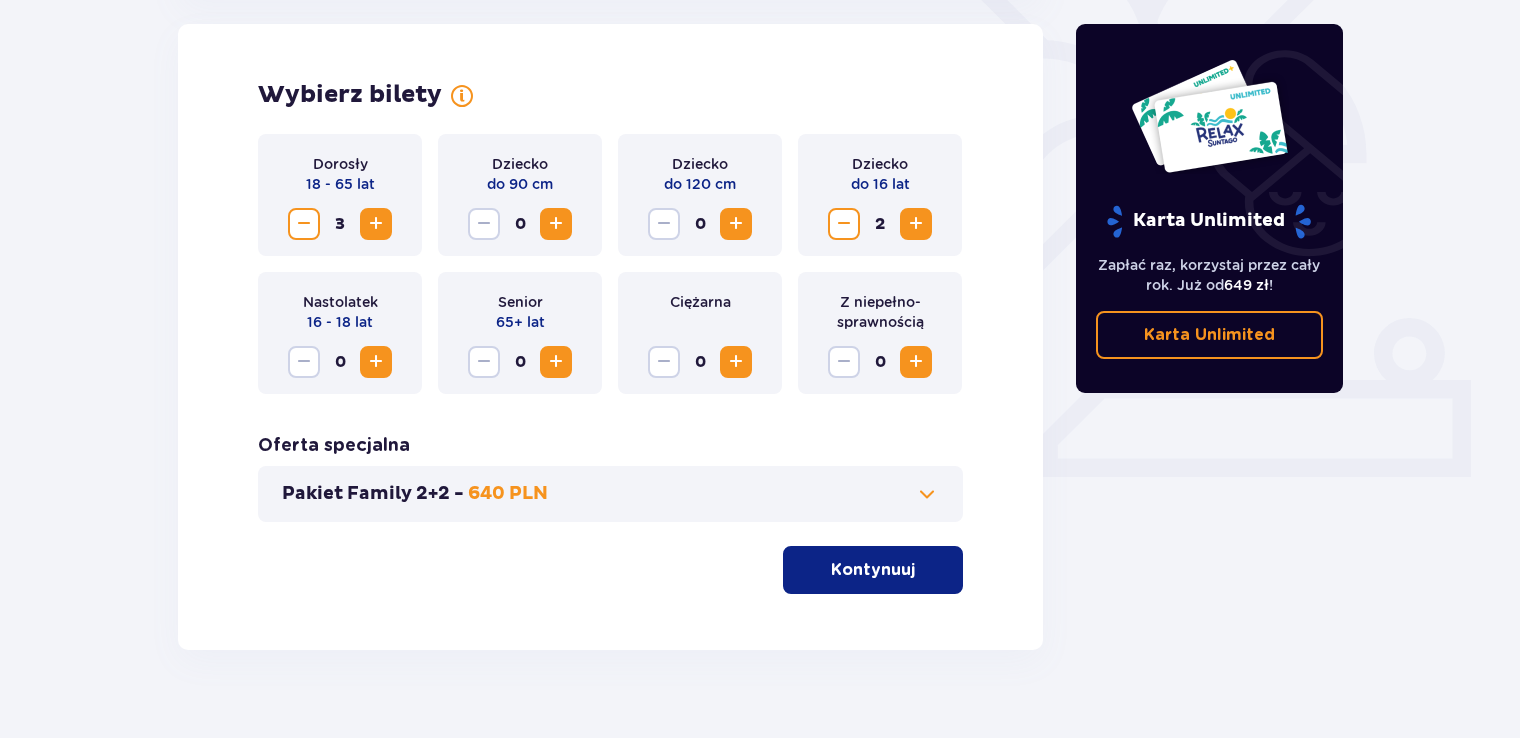 click on "Pakiet Family 2+2 -  640 PLN" at bounding box center (610, 494) 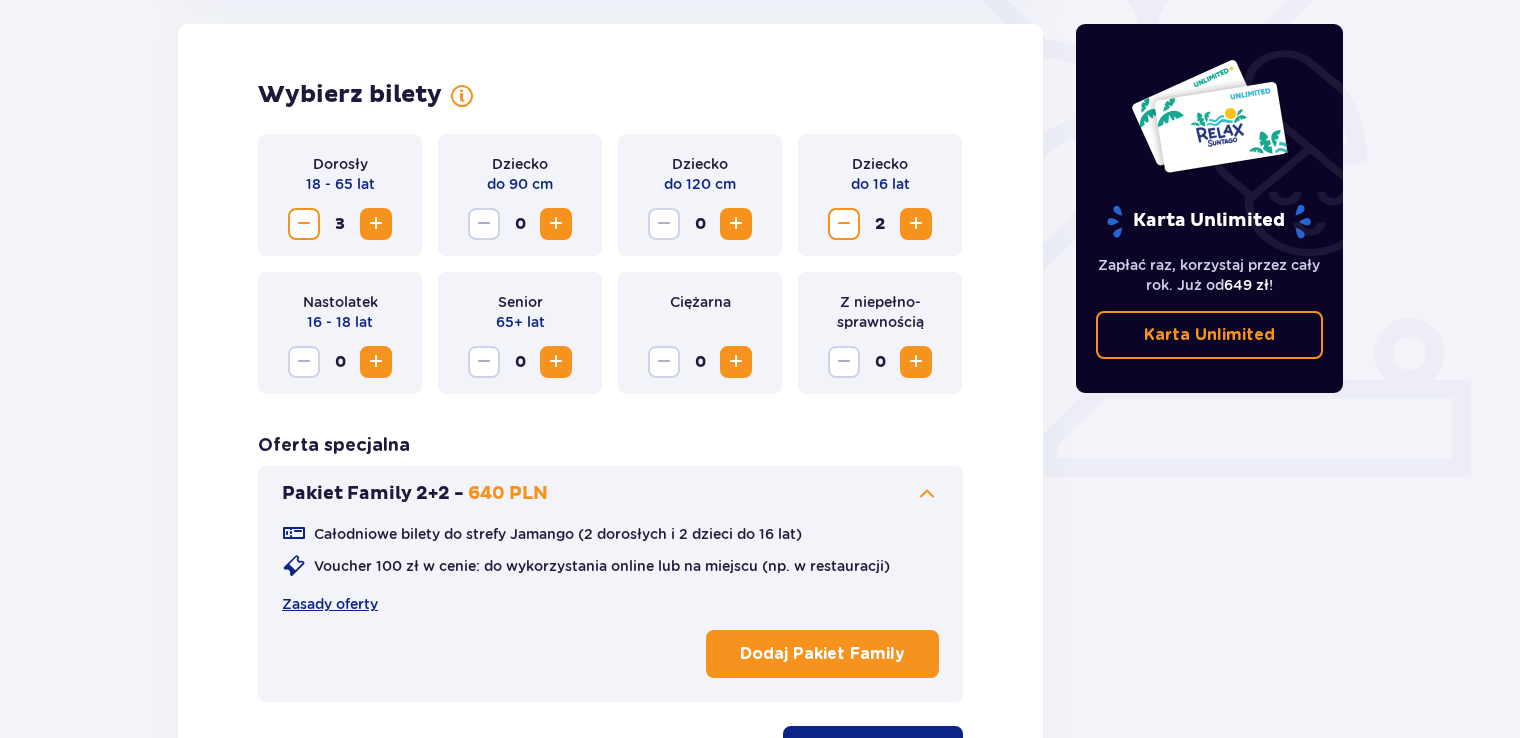 click on "Dodaj Pakiet Family" at bounding box center (822, 654) 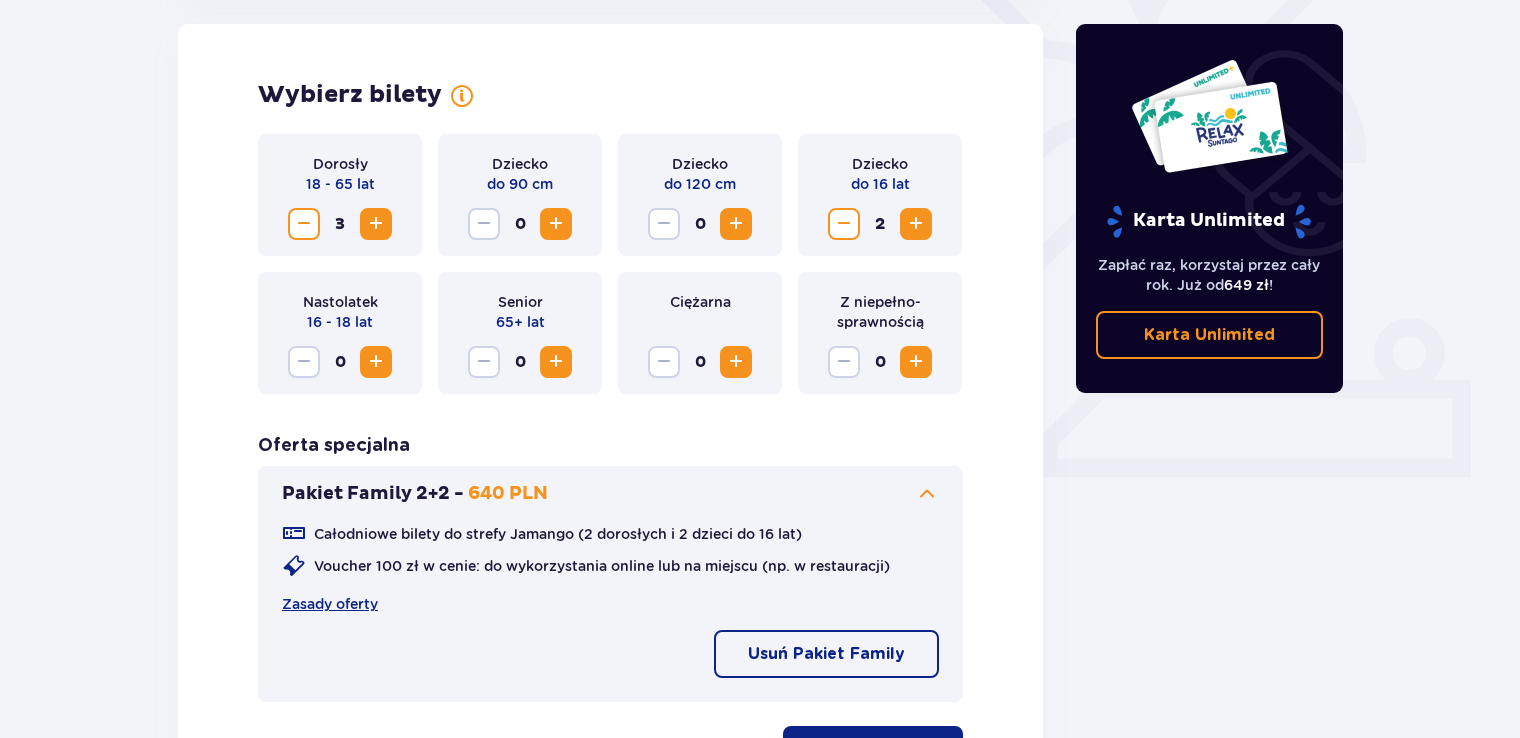 click on "Kontynuuj" at bounding box center [873, 750] 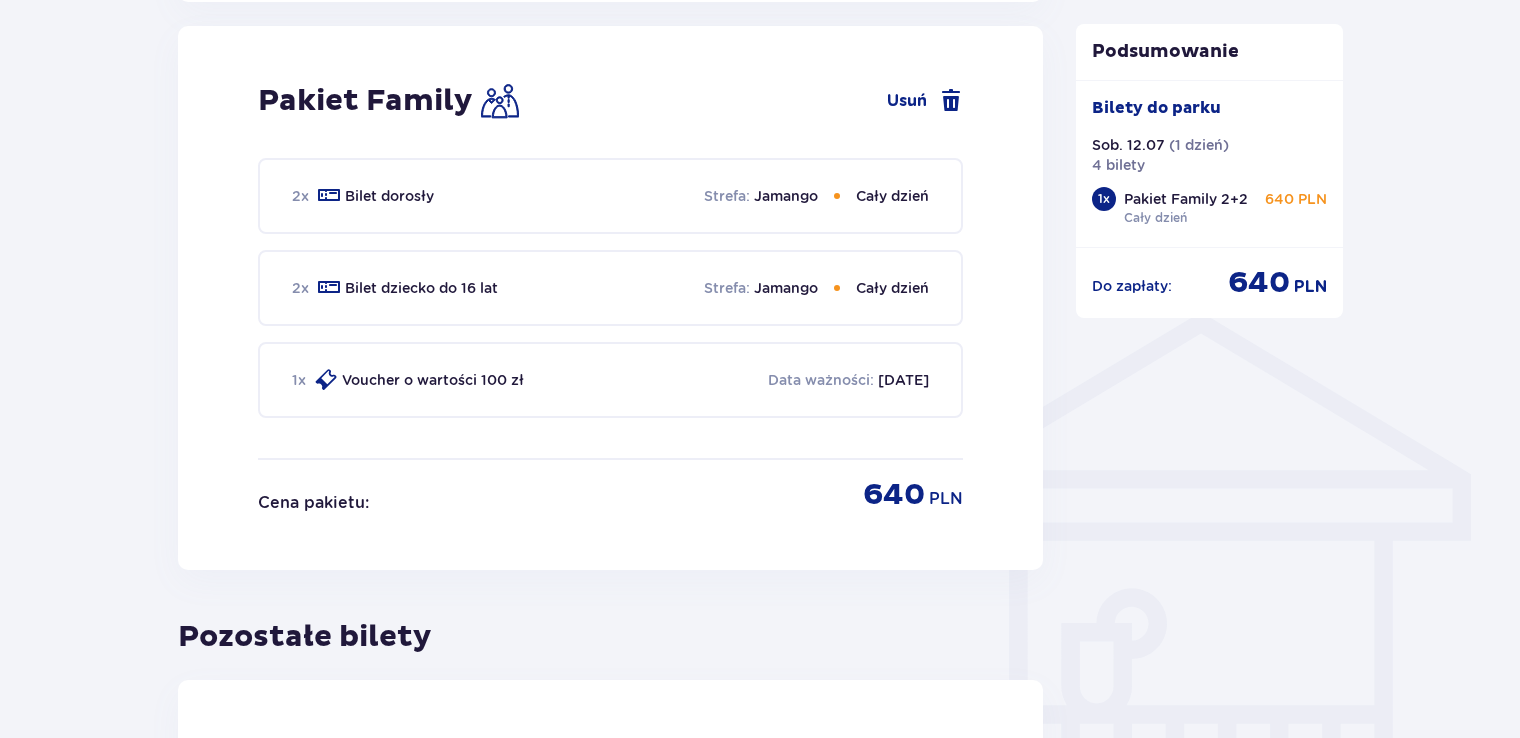 scroll, scrollTop: 1314, scrollLeft: 0, axis: vertical 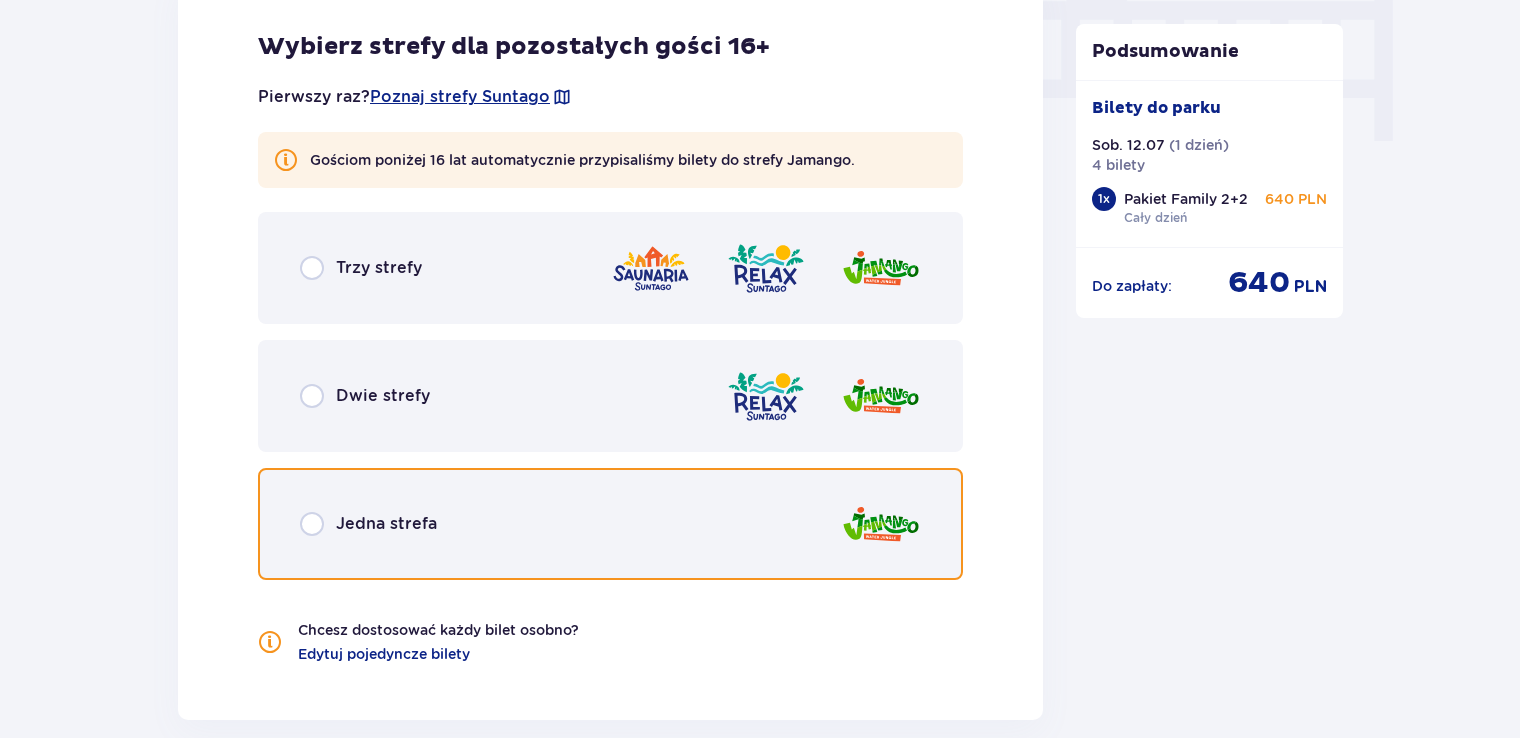 click at bounding box center [312, 524] 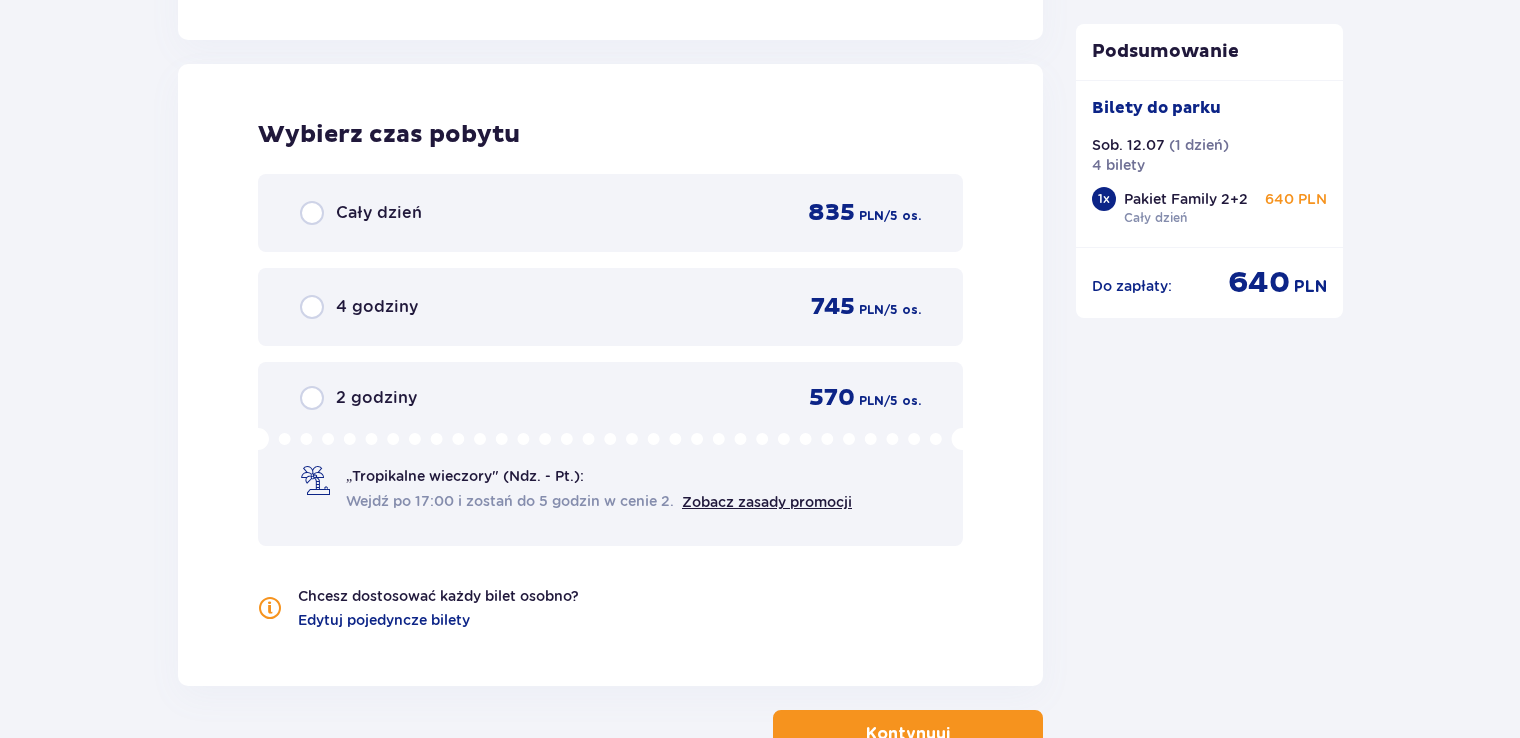 scroll, scrollTop: 2709, scrollLeft: 0, axis: vertical 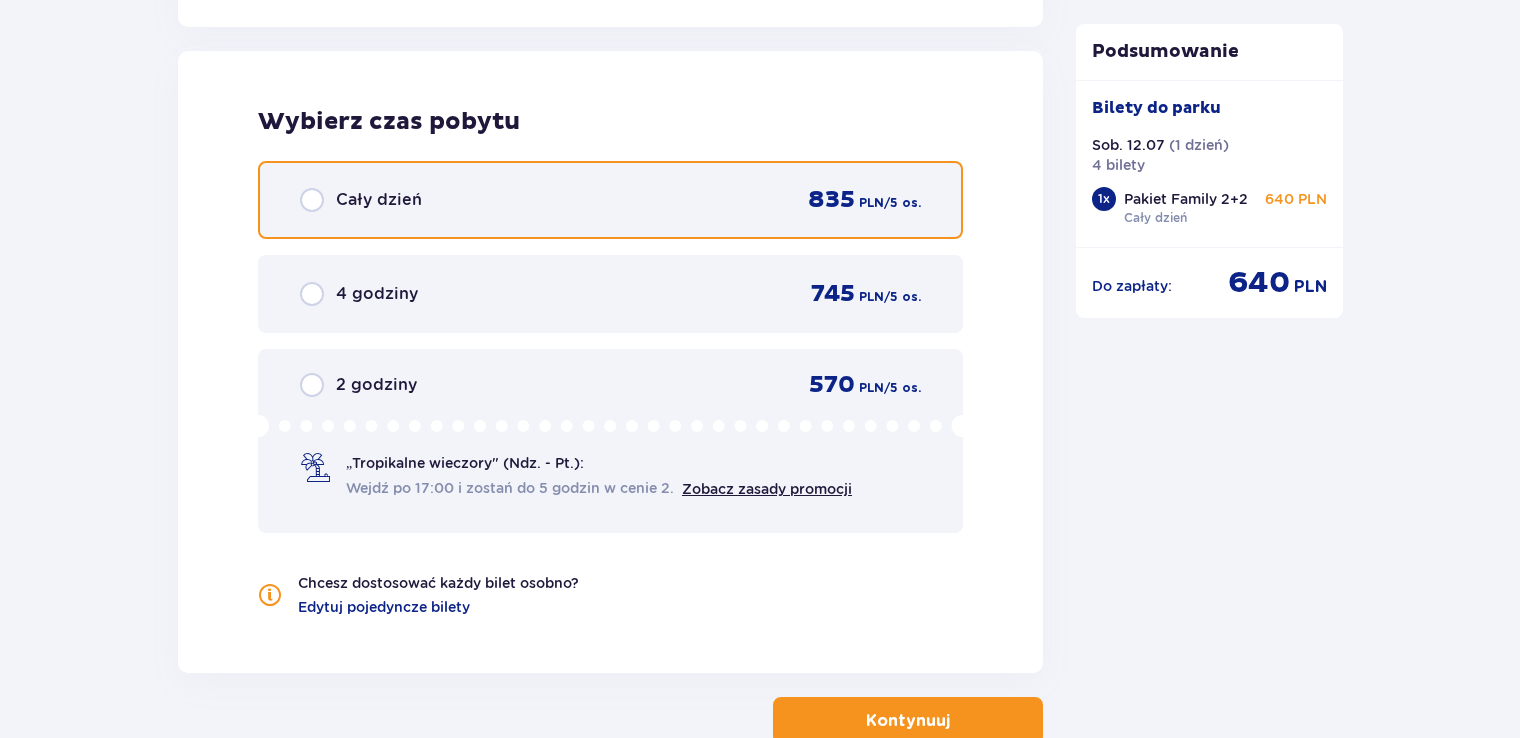 click at bounding box center (312, 200) 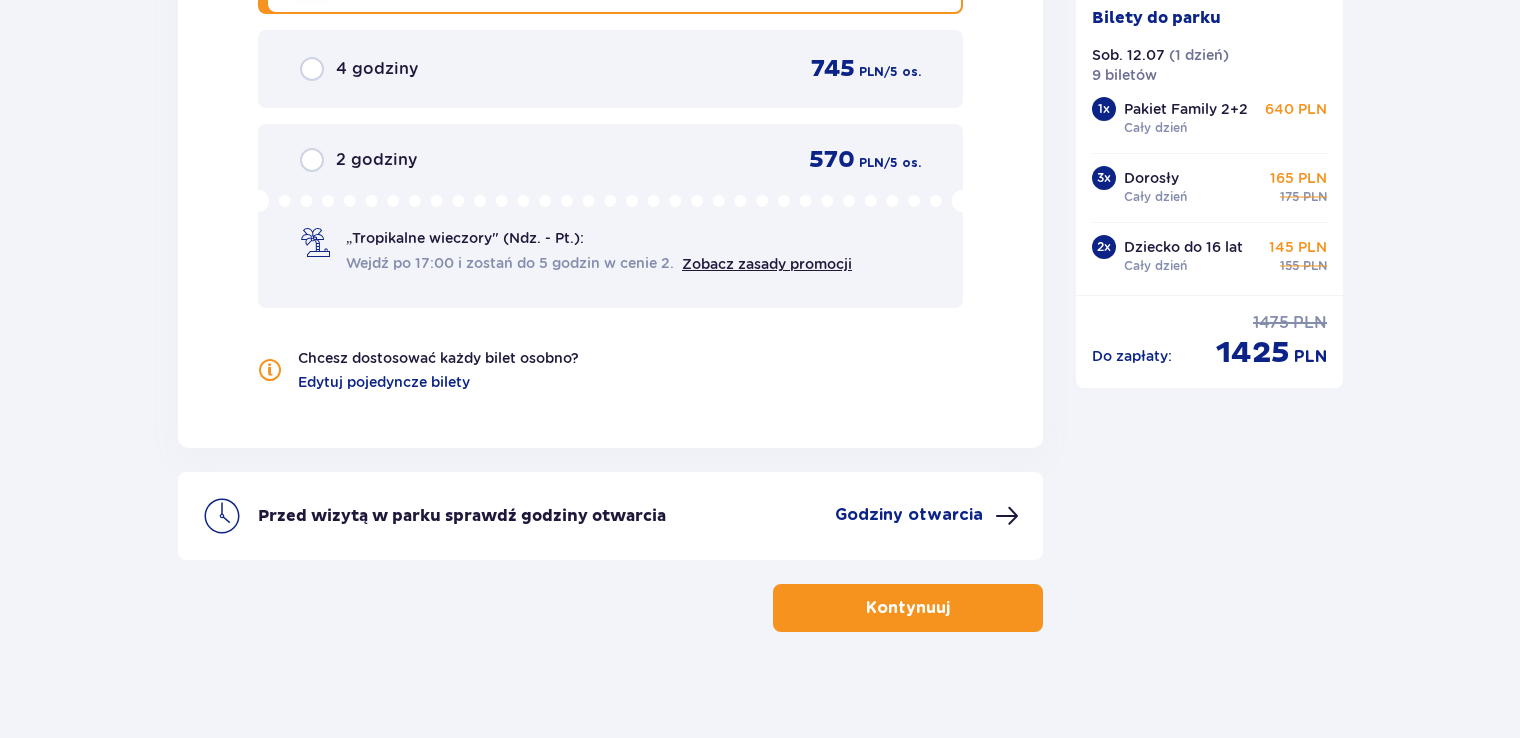 scroll, scrollTop: 2942, scrollLeft: 0, axis: vertical 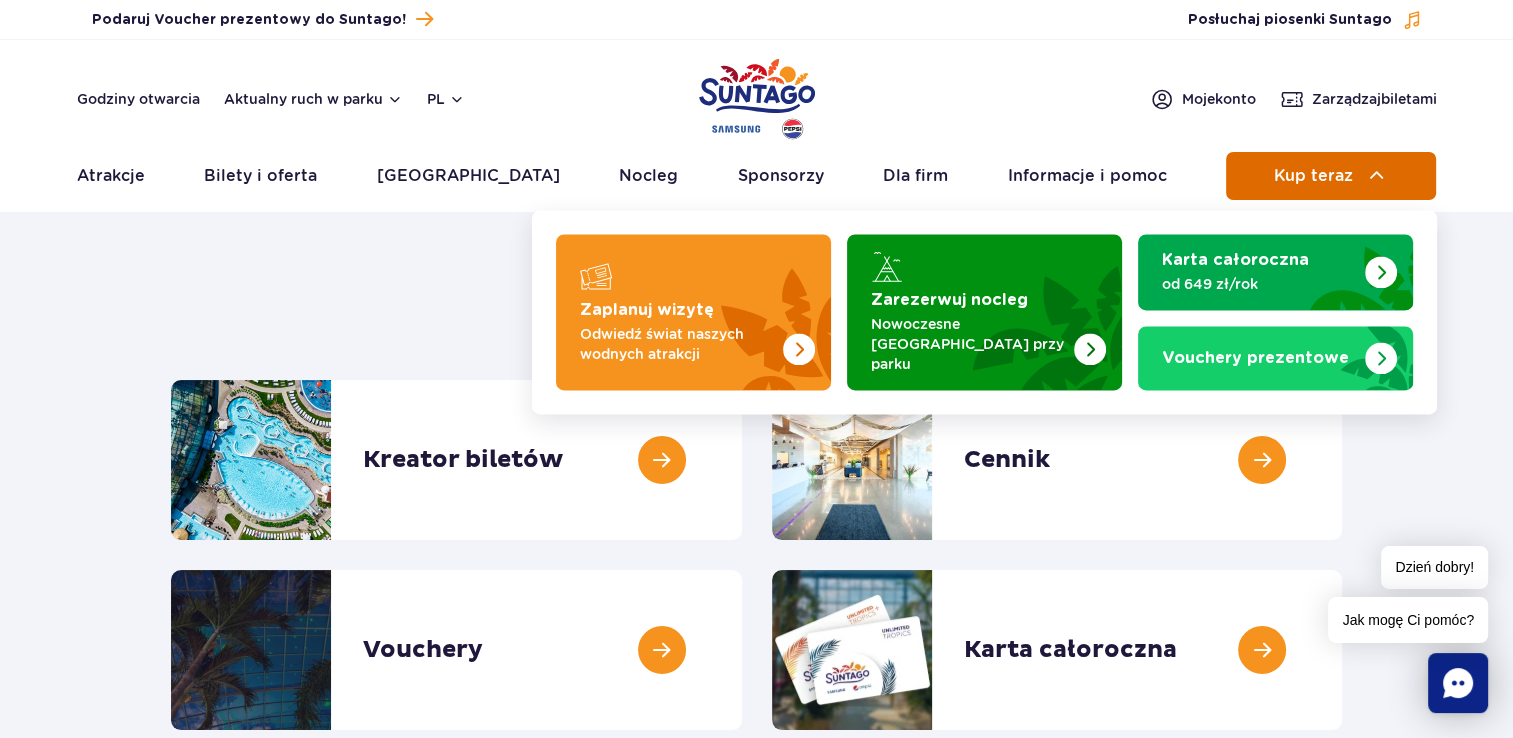 click on "Kup teraz" at bounding box center (1313, 176) 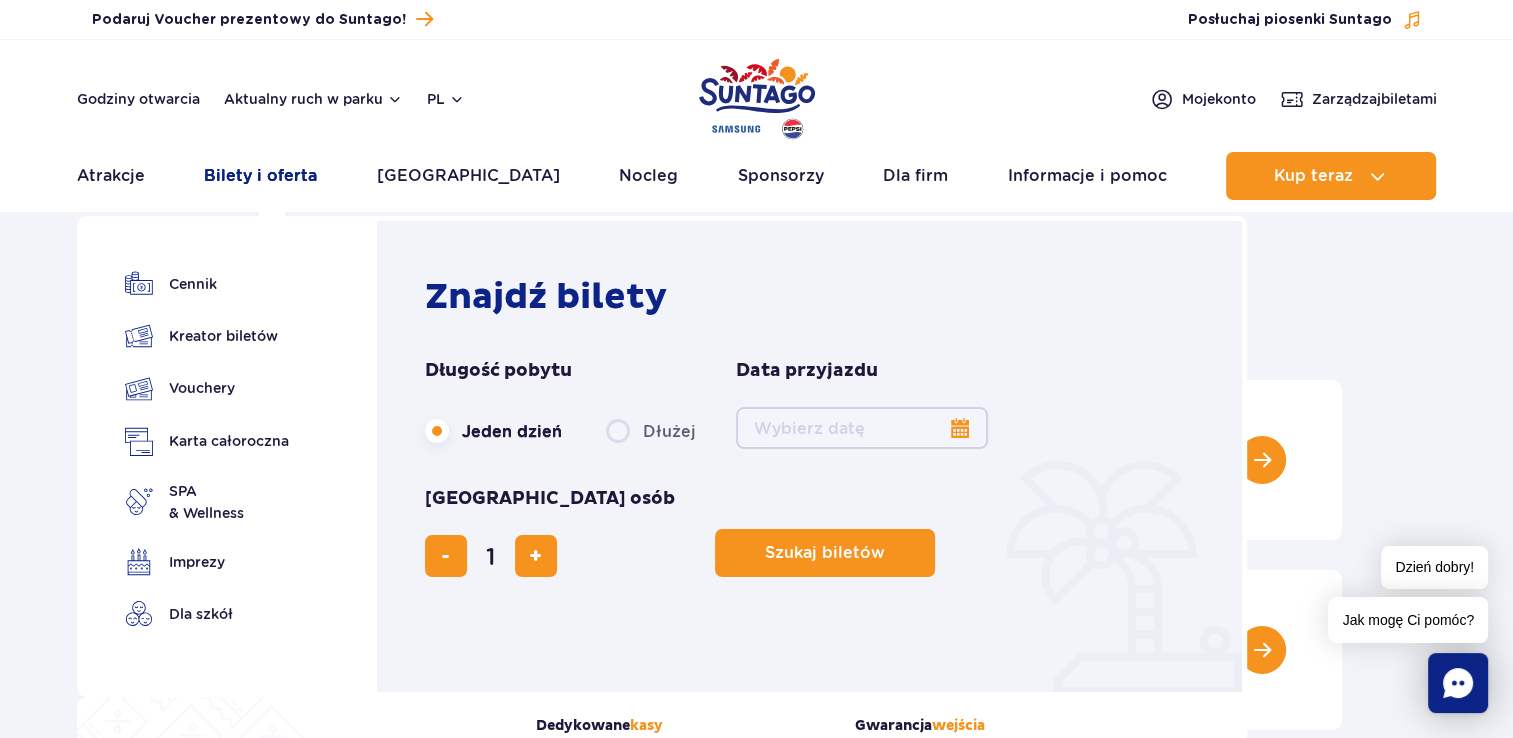 click on "Bilety i oferta" at bounding box center [260, 176] 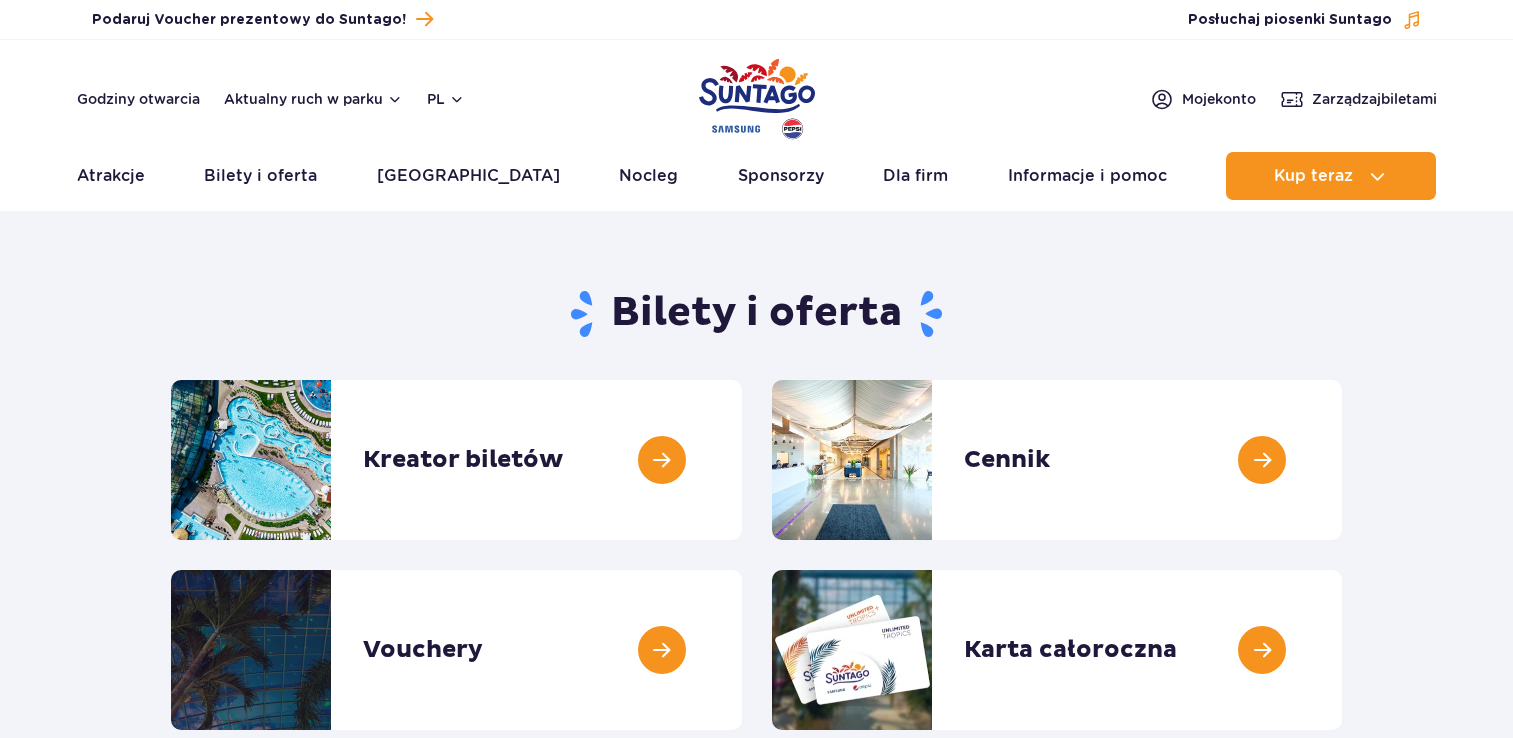 scroll, scrollTop: 0, scrollLeft: 0, axis: both 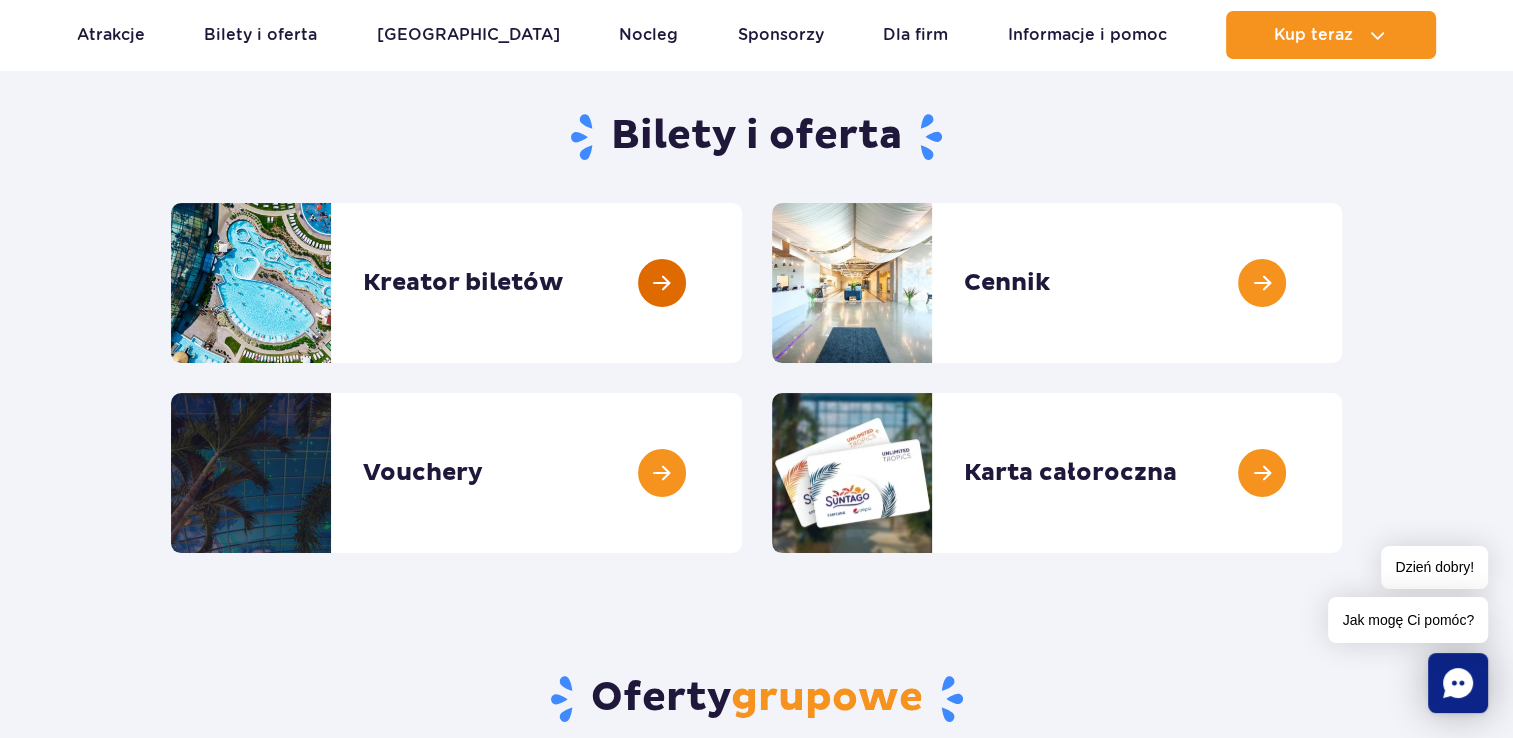 click at bounding box center [742, 283] 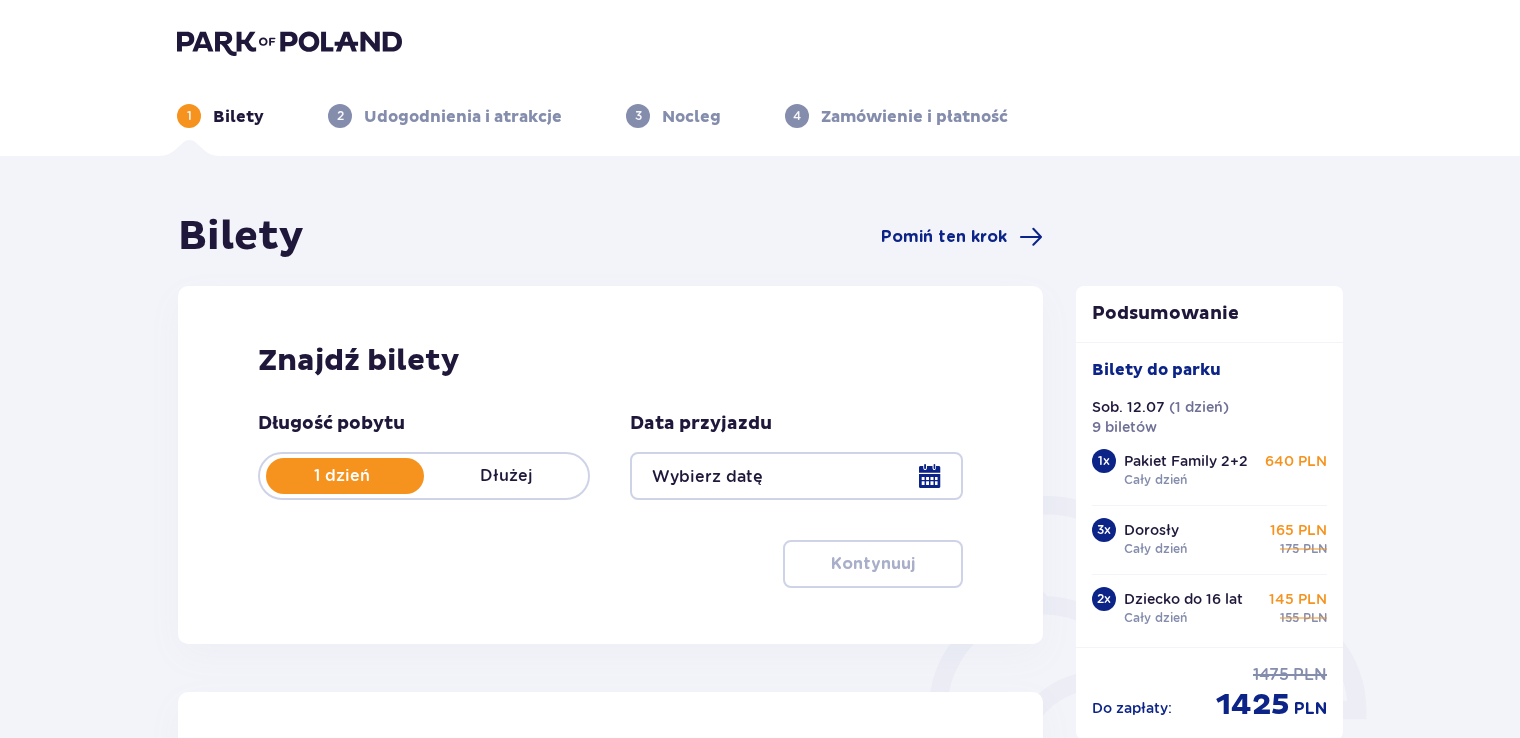 scroll, scrollTop: 0, scrollLeft: 0, axis: both 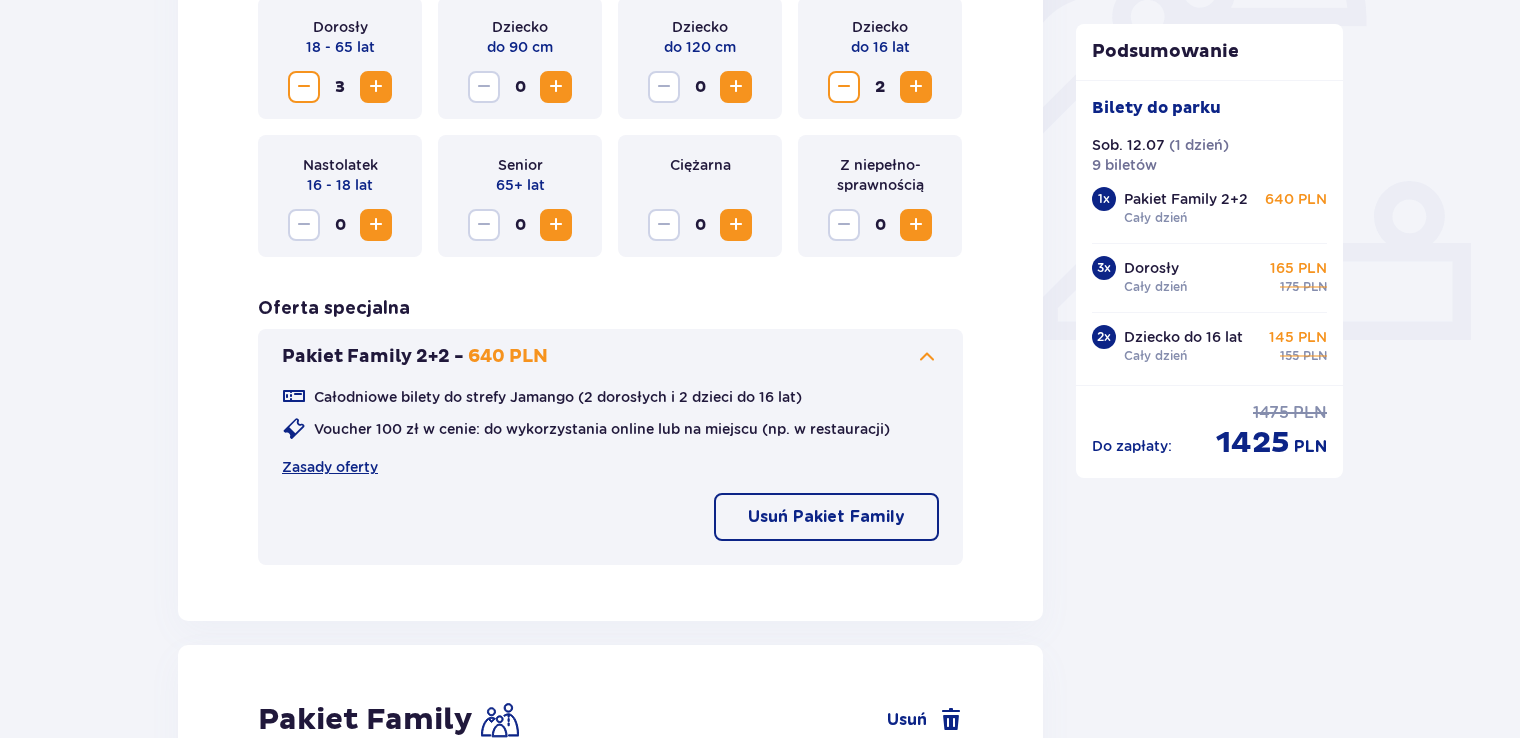 click at bounding box center [844, 87] 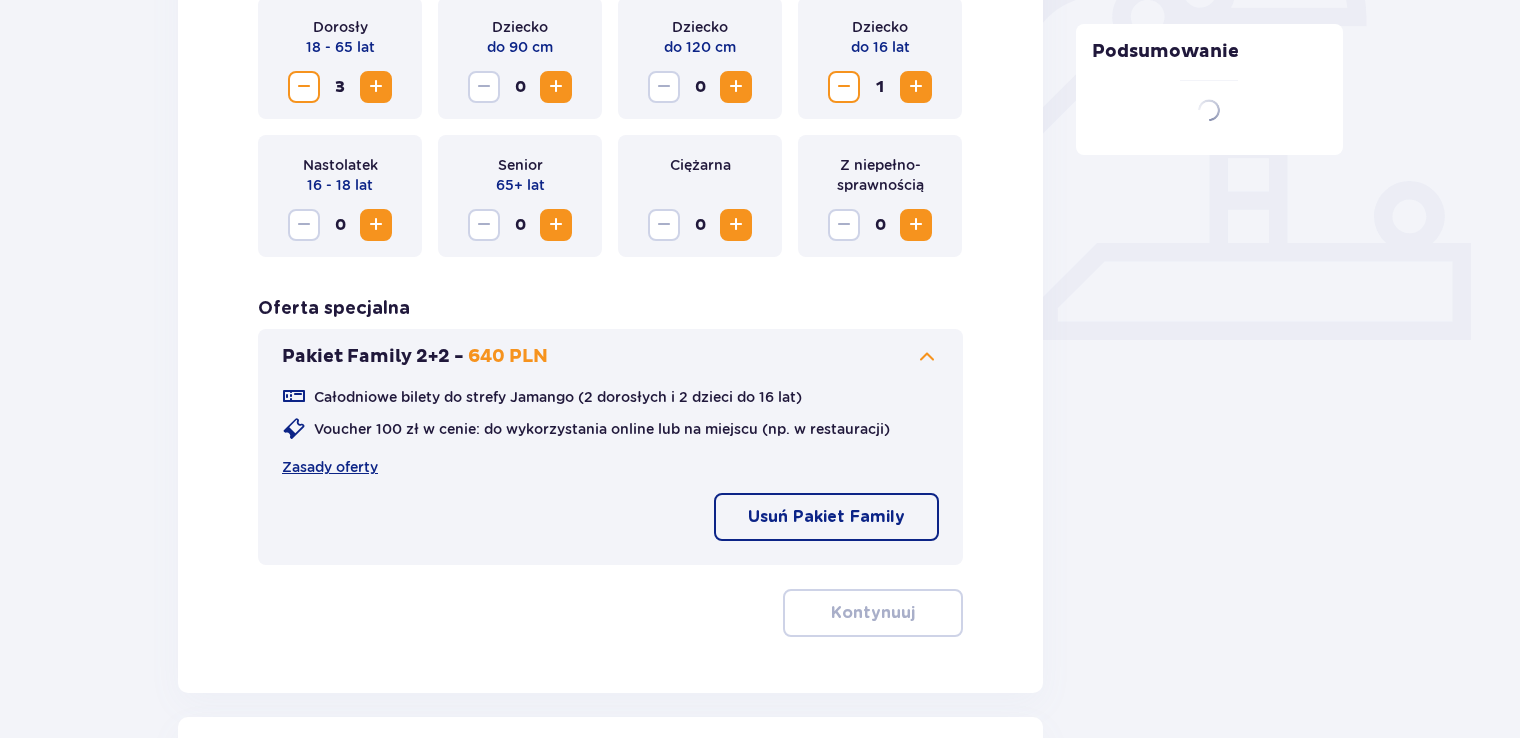 click on "Wybierz bilety Dorosły 18 - 65 lat 3 Dziecko do 90 cm 0 Dziecko do 120 cm 0 Dziecko do 16 lat 1 Nastolatek 16 - 18 lat 0 Senior 65+ lat 0 Ciężarna 0 Z niepełno­sprawnością 0 Oferta specjalna Pakiet Family 2+2 -  640 PLN Całodniowe bilety do strefy Jamango (2 dorosłych i 2 dzieci do 16 lat) Voucher 100 zł w cenie: do wykorzystania online lub na miejscu (np. w restauracji) Zasady oferty Usuń Pakiet Family Kontynuuj" at bounding box center (610, 290) 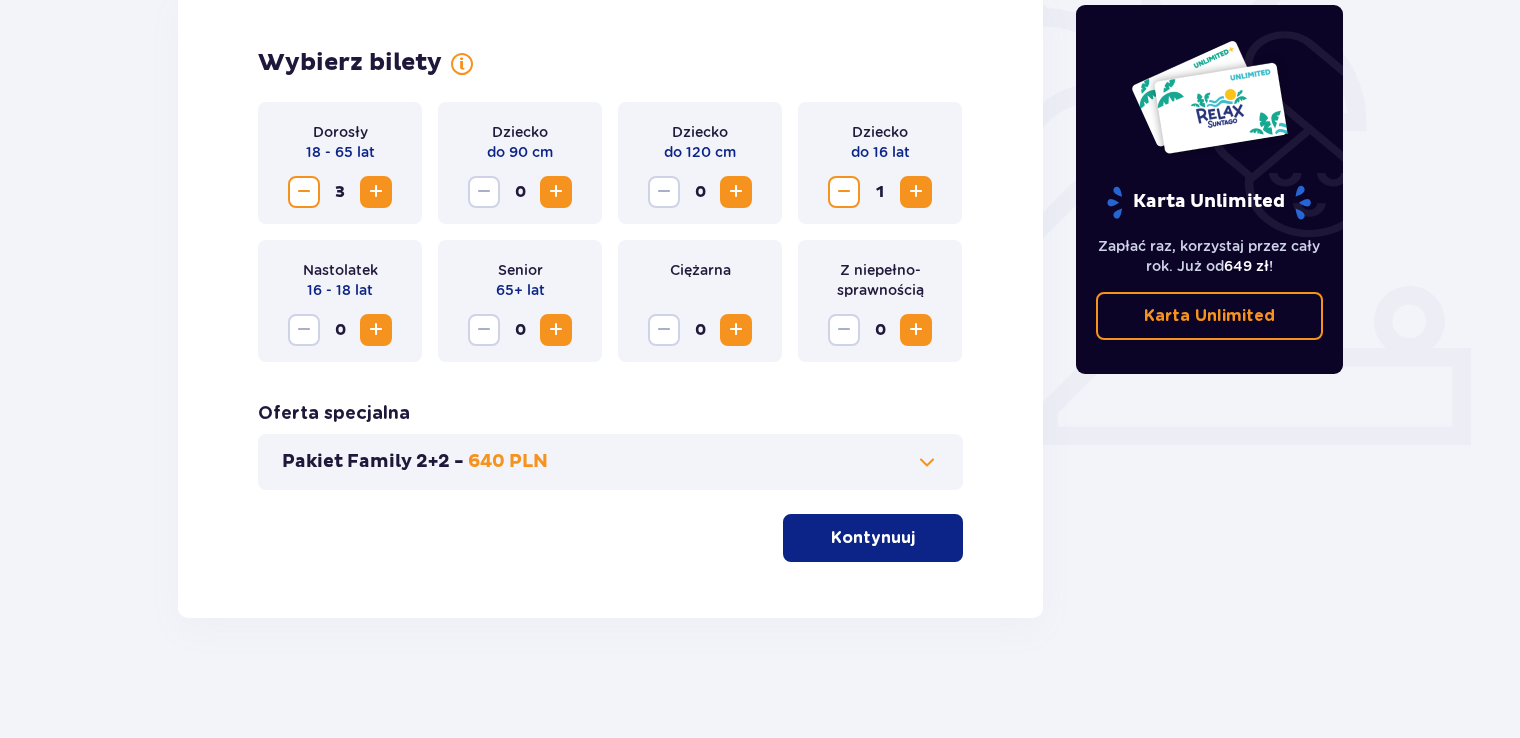 scroll, scrollTop: 588, scrollLeft: 0, axis: vertical 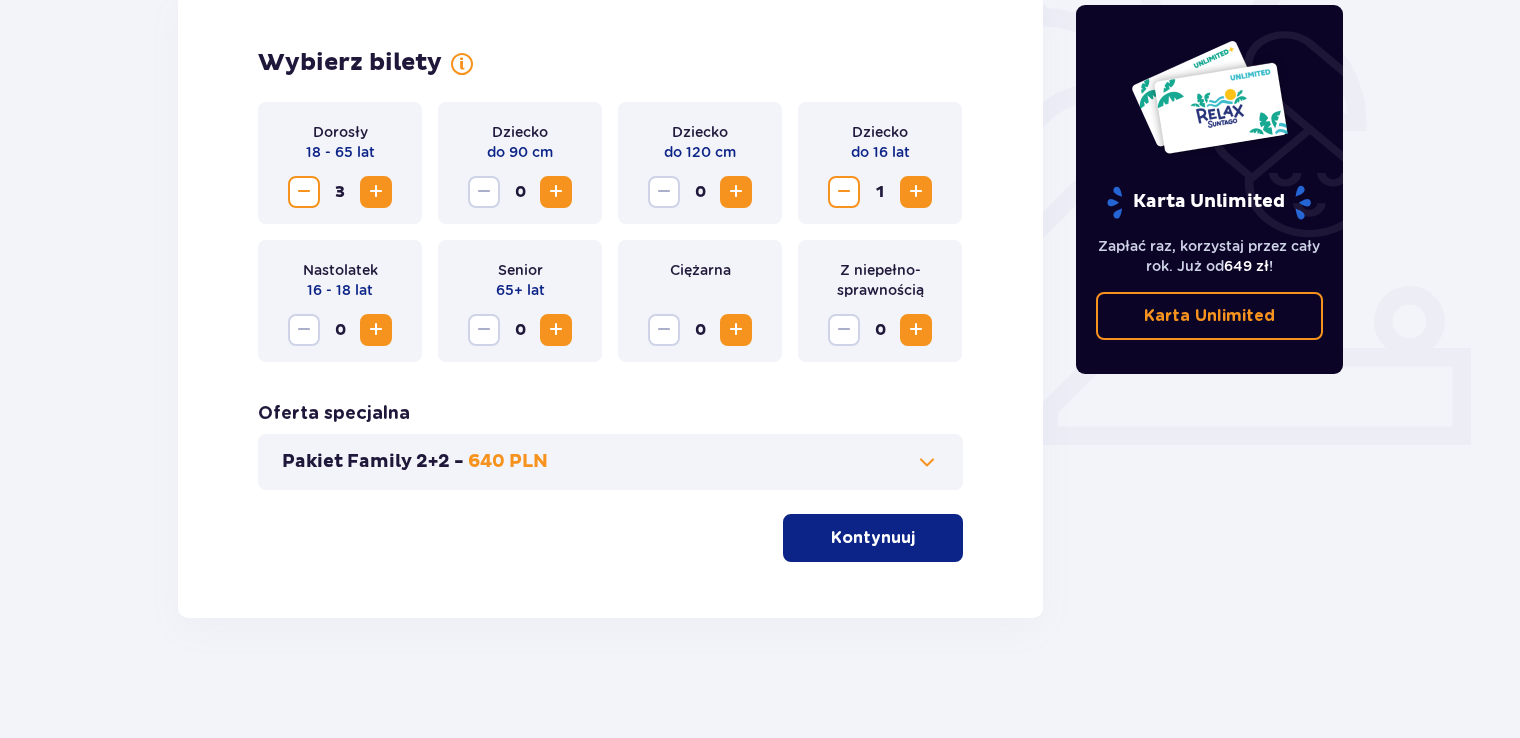 click at bounding box center [844, 192] 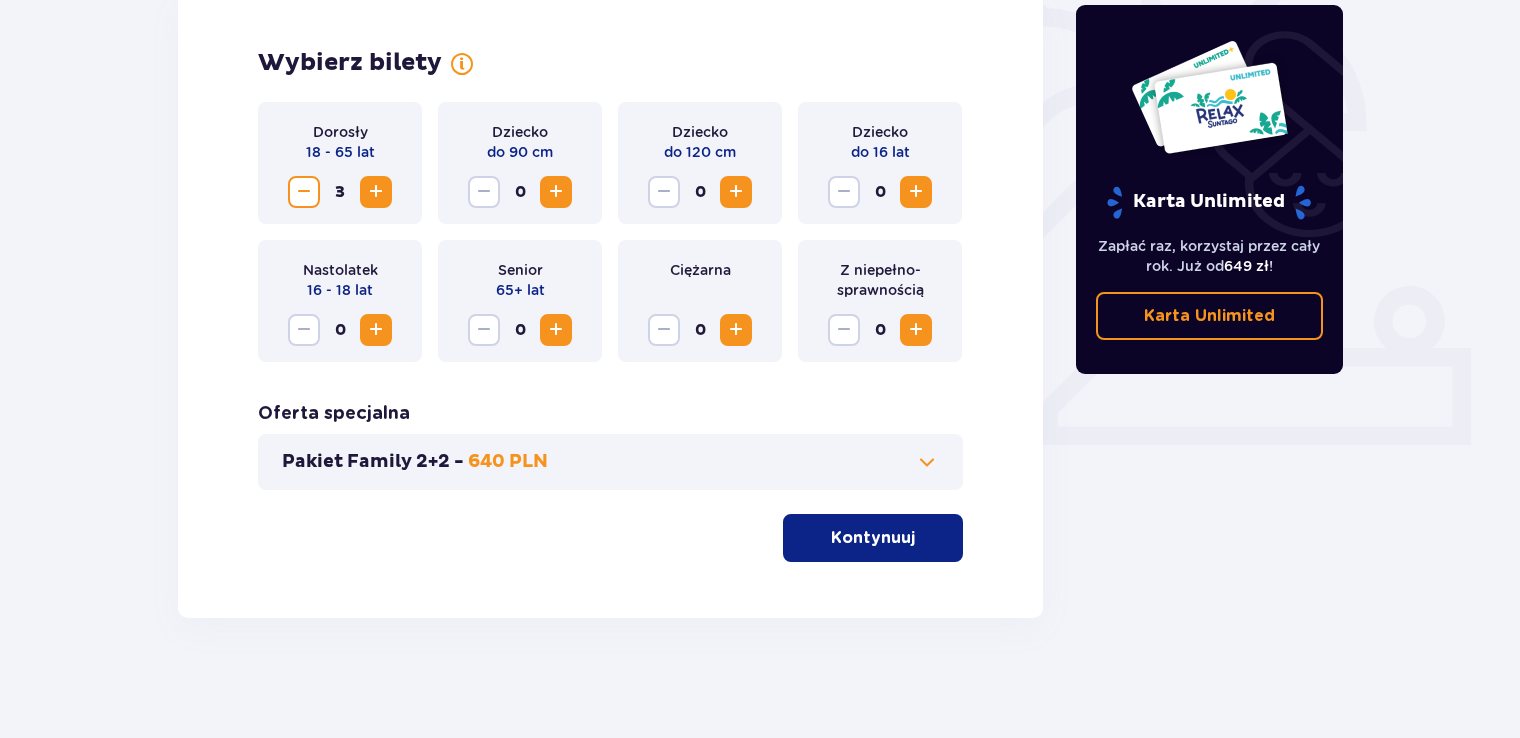 click at bounding box center (304, 192) 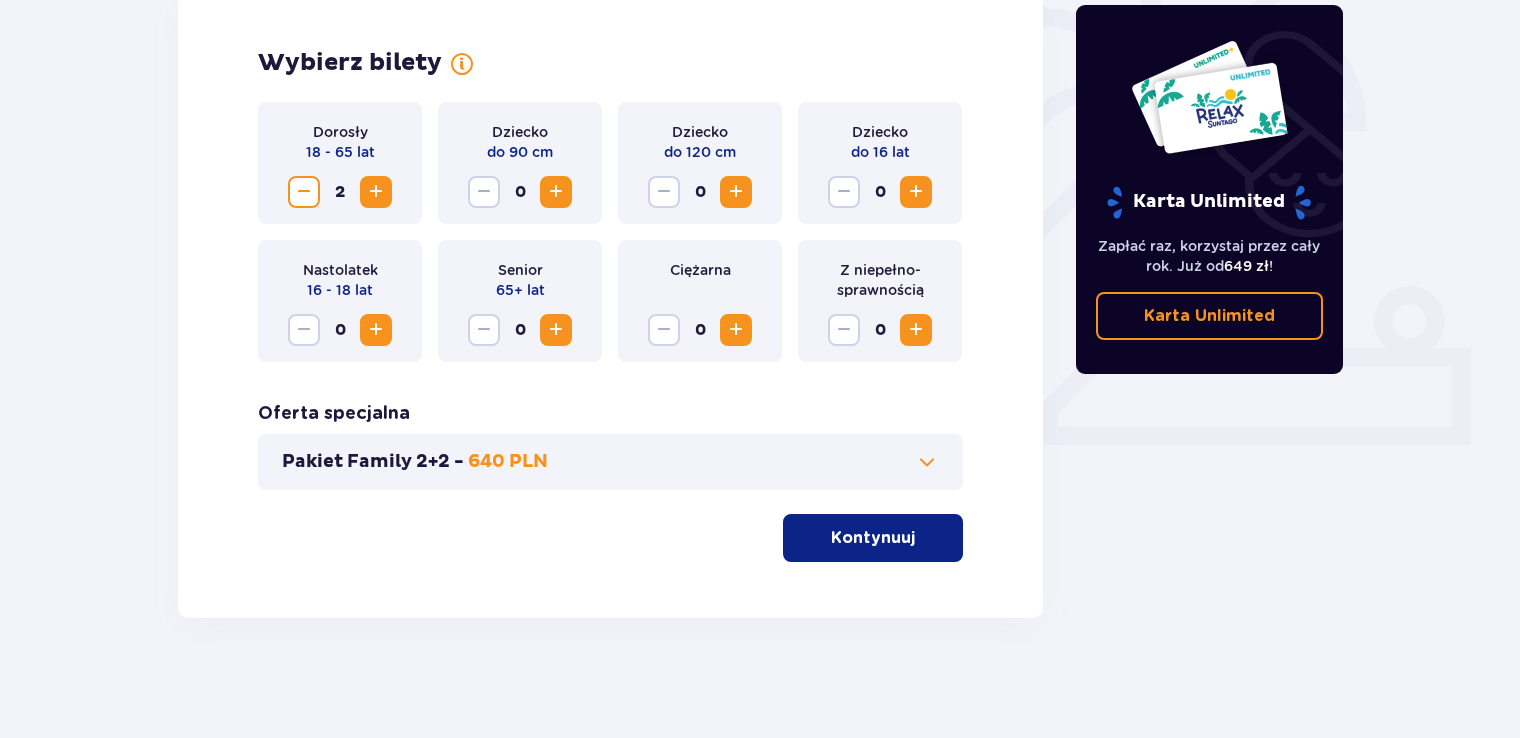 click at bounding box center [304, 192] 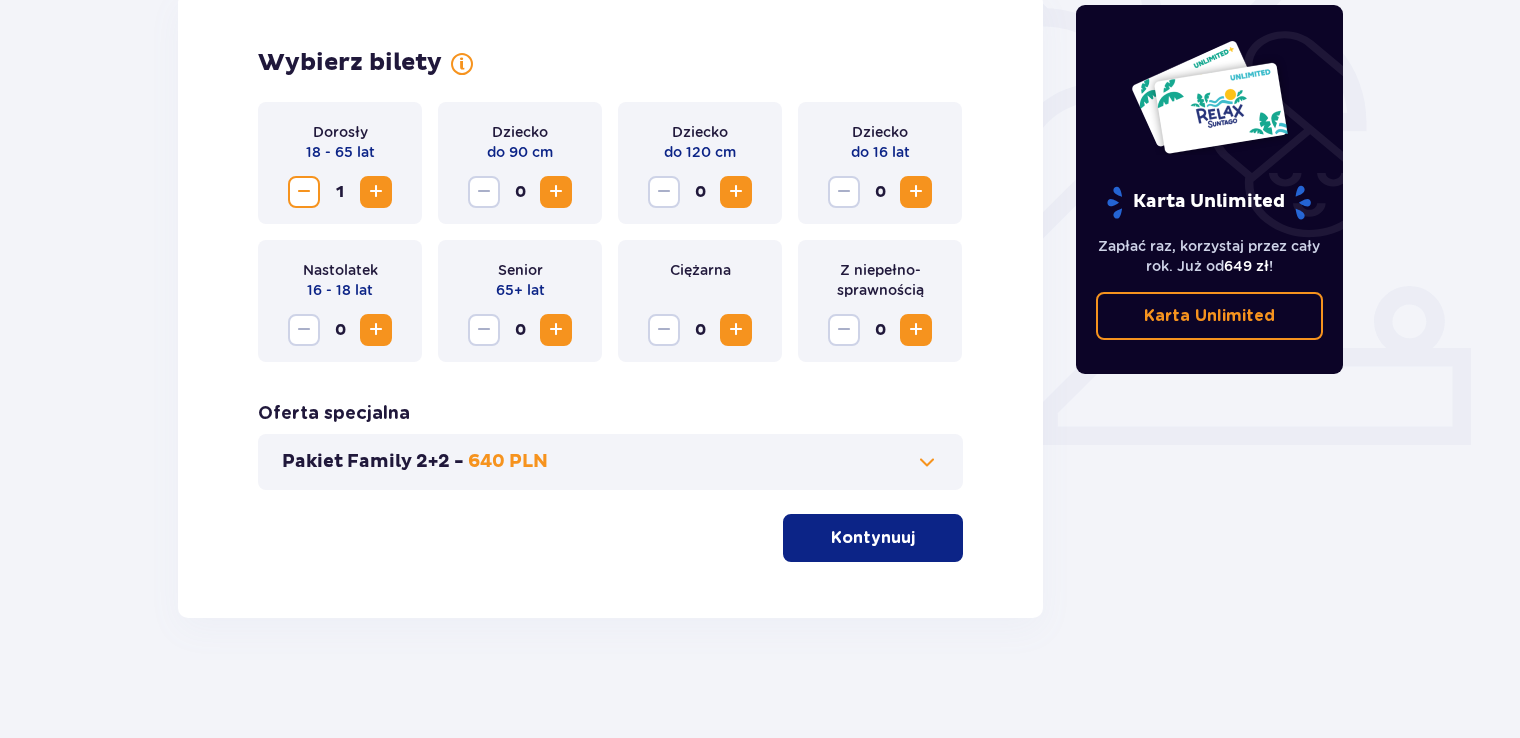 click on "Kontynuuj" at bounding box center [873, 538] 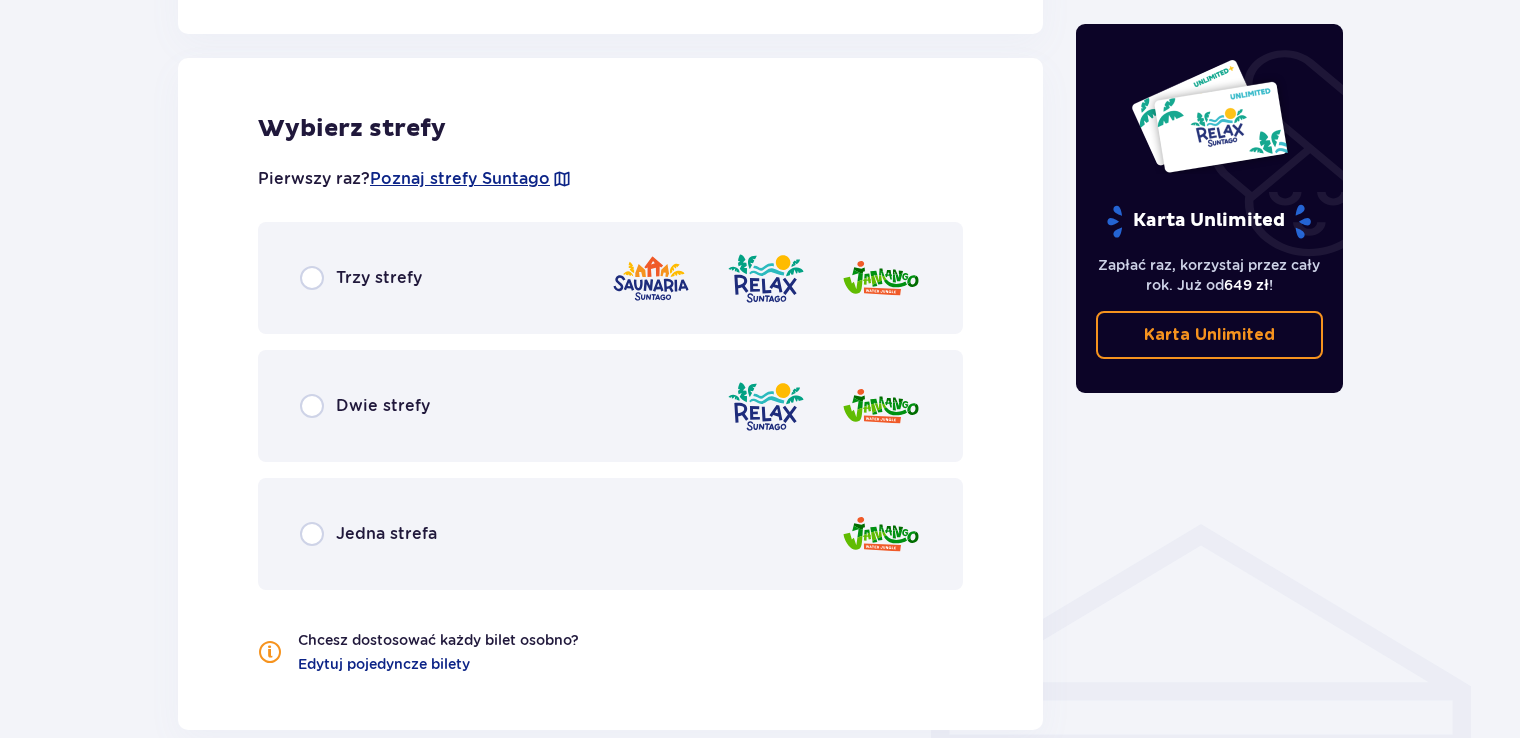 scroll, scrollTop: 1110, scrollLeft: 0, axis: vertical 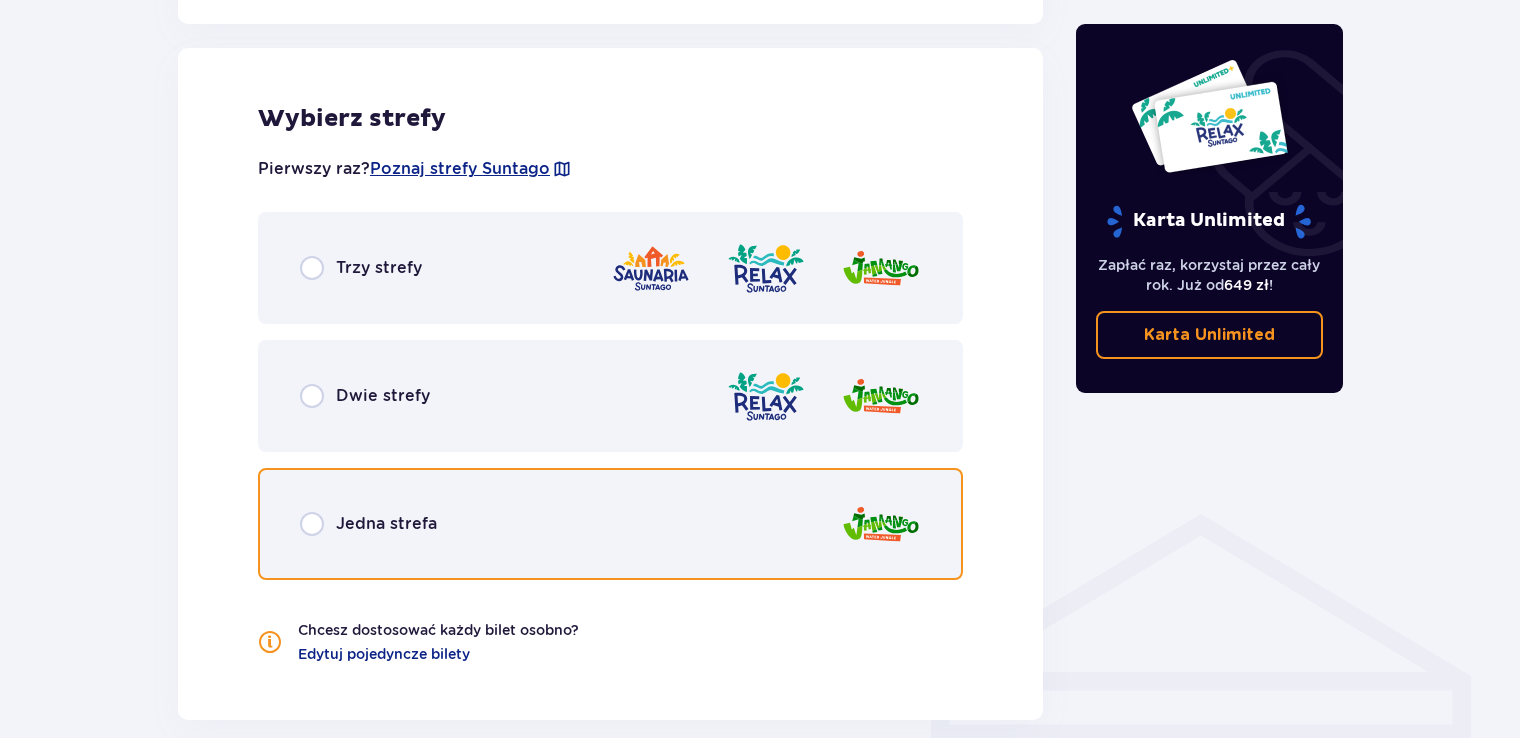 click at bounding box center [312, 524] 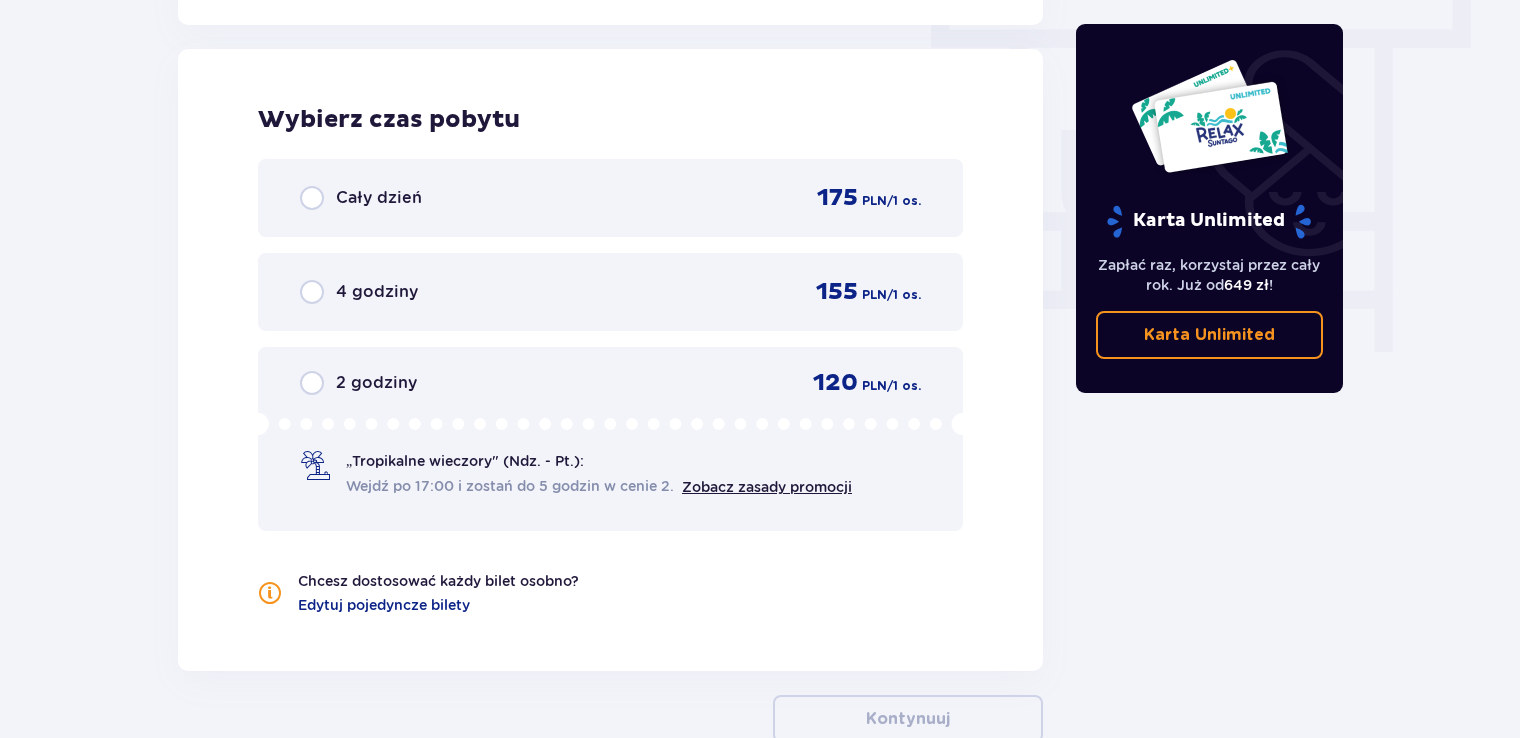 scroll, scrollTop: 1806, scrollLeft: 0, axis: vertical 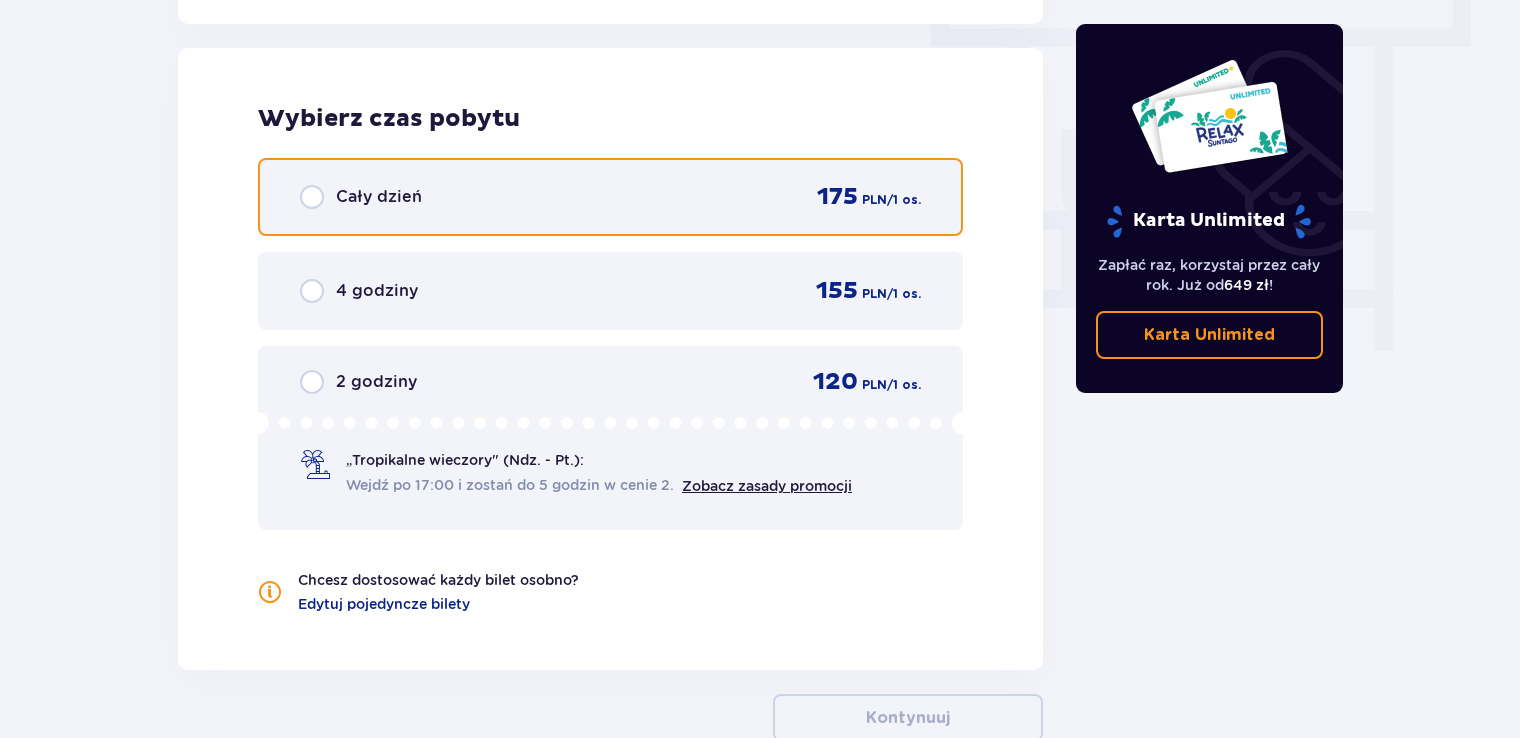 click at bounding box center [312, 197] 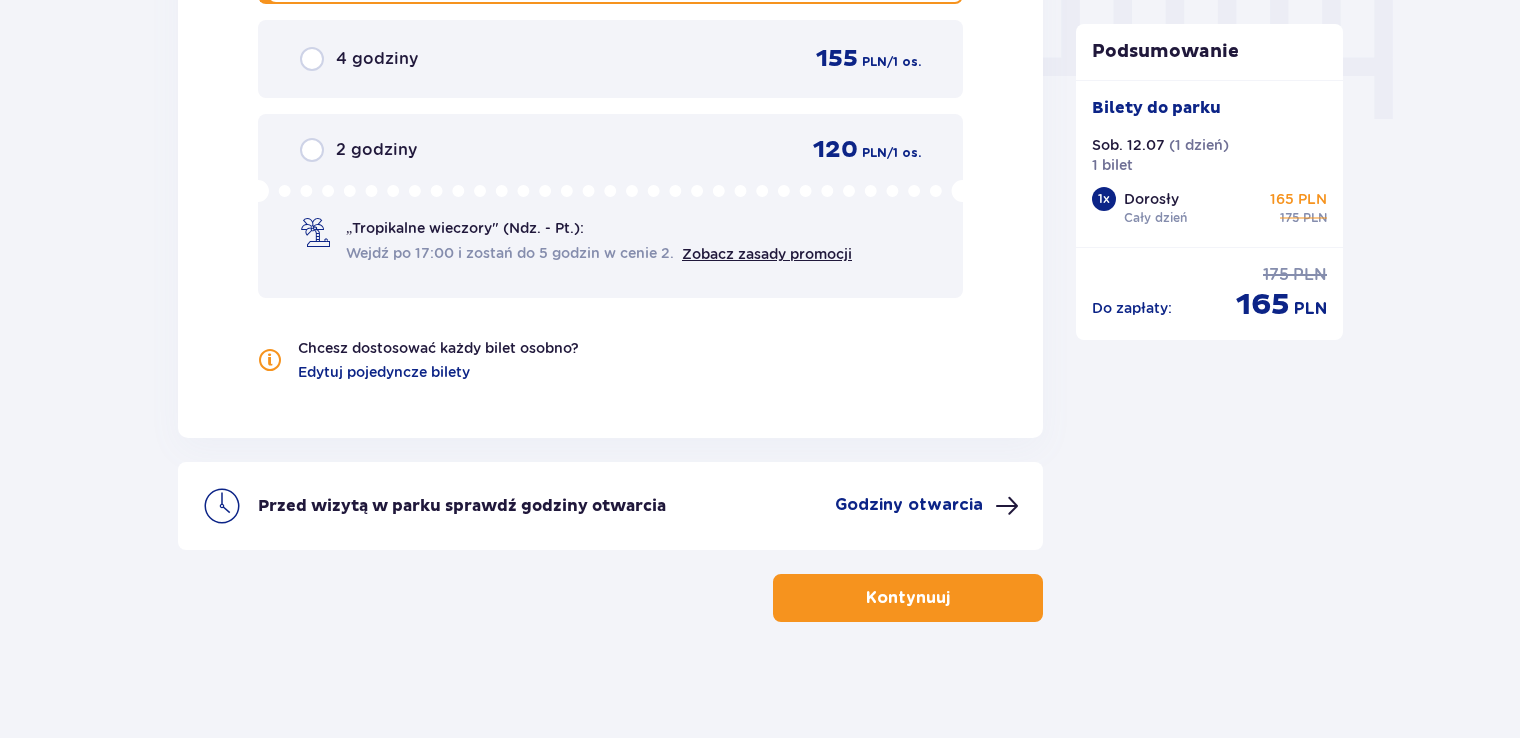 scroll, scrollTop: 2039, scrollLeft: 0, axis: vertical 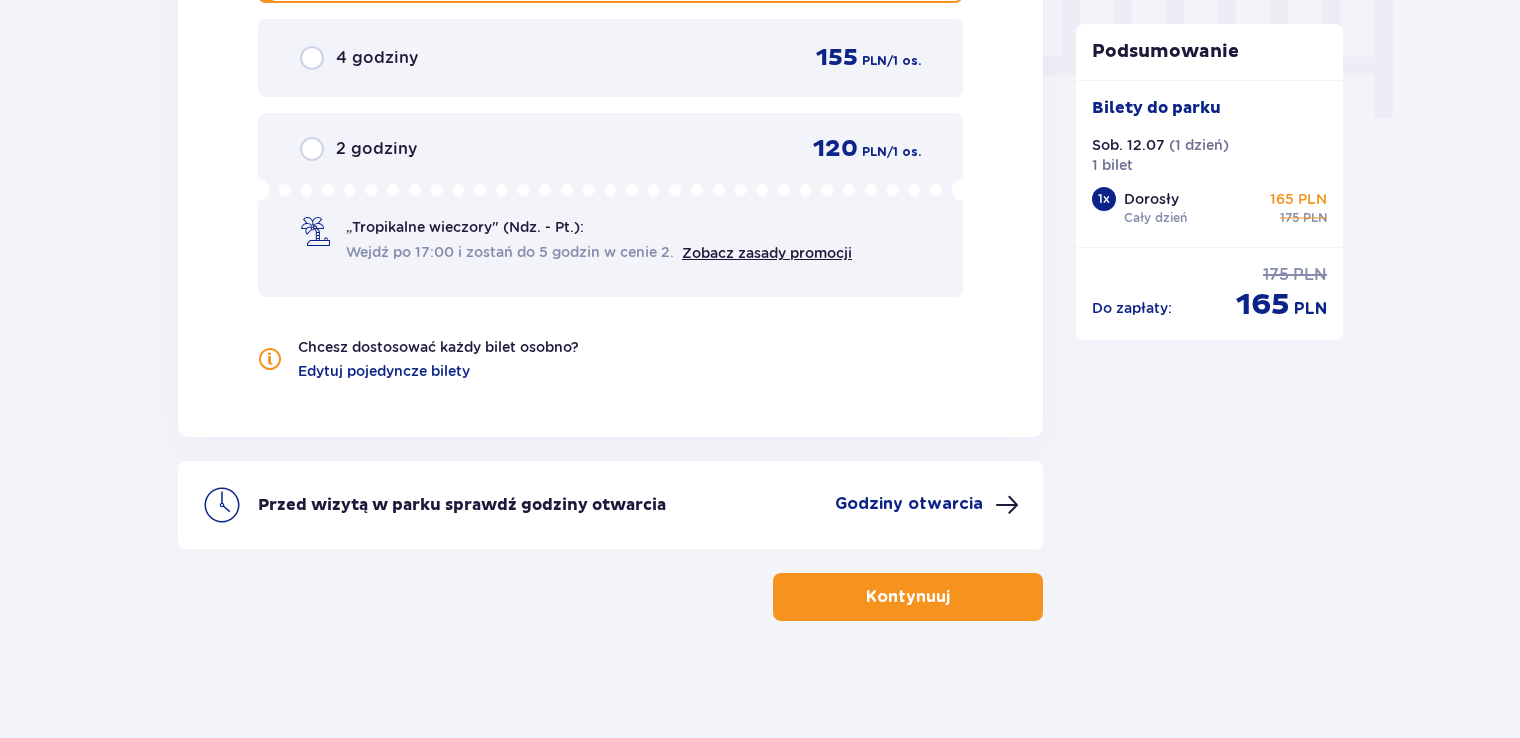 click at bounding box center [954, 597] 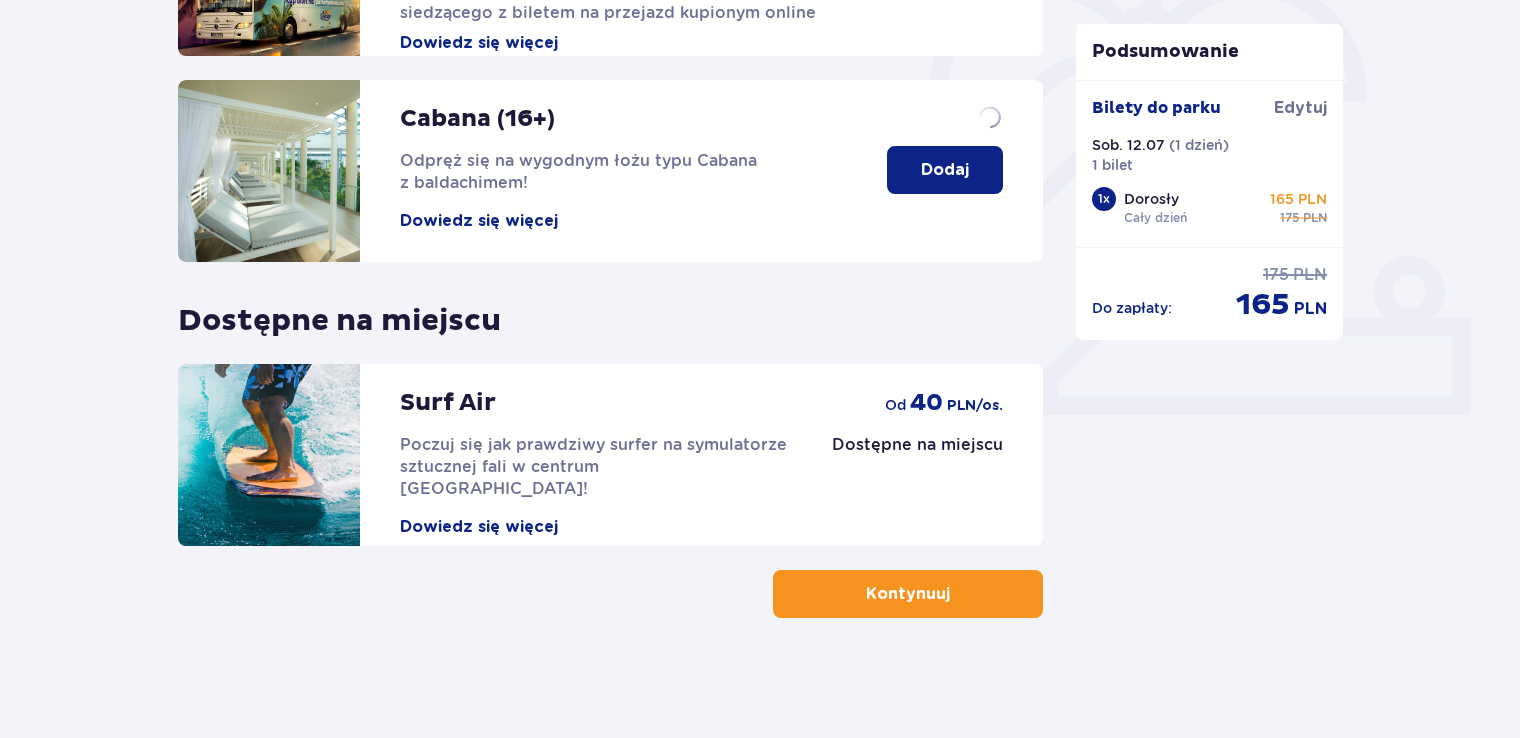 scroll, scrollTop: 0, scrollLeft: 0, axis: both 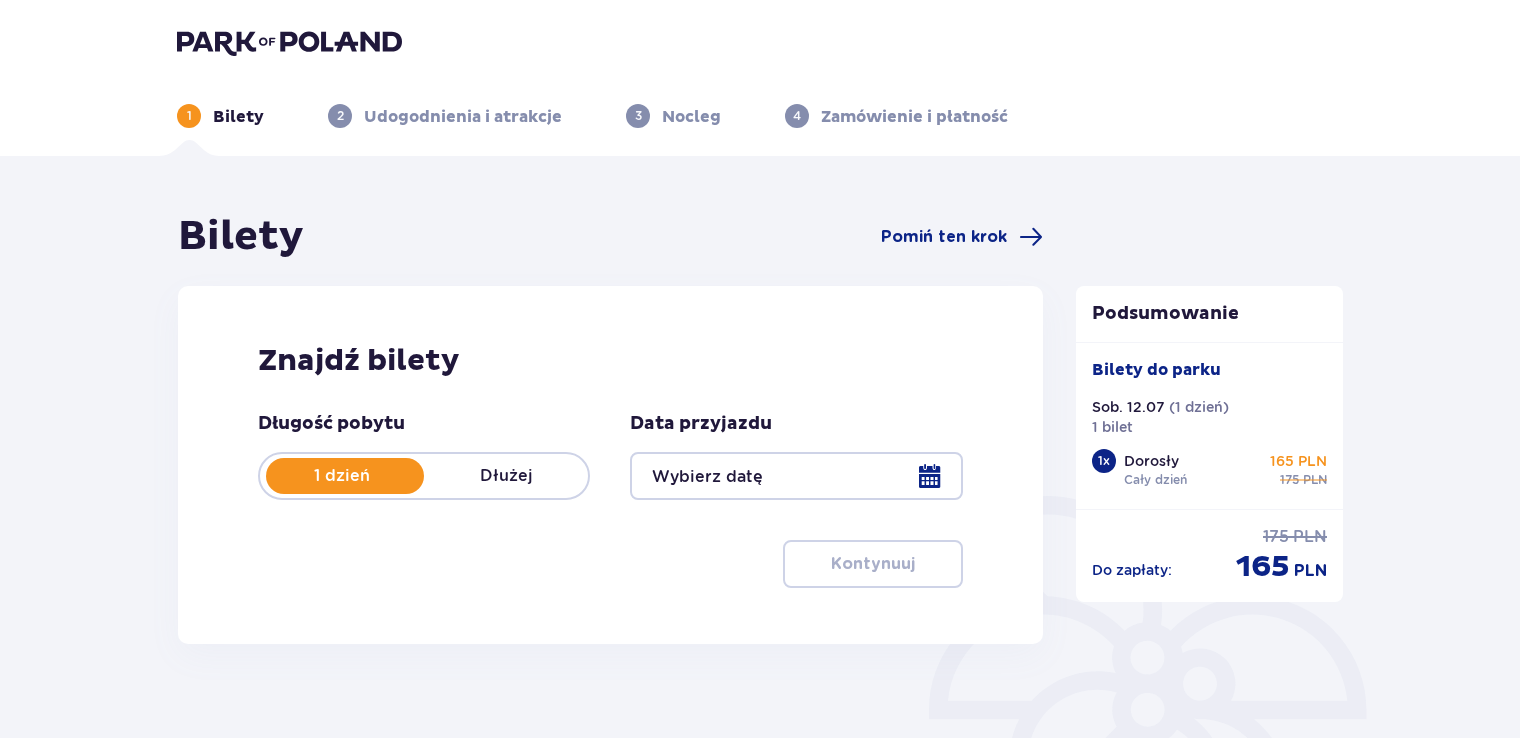 type on "12.07.25" 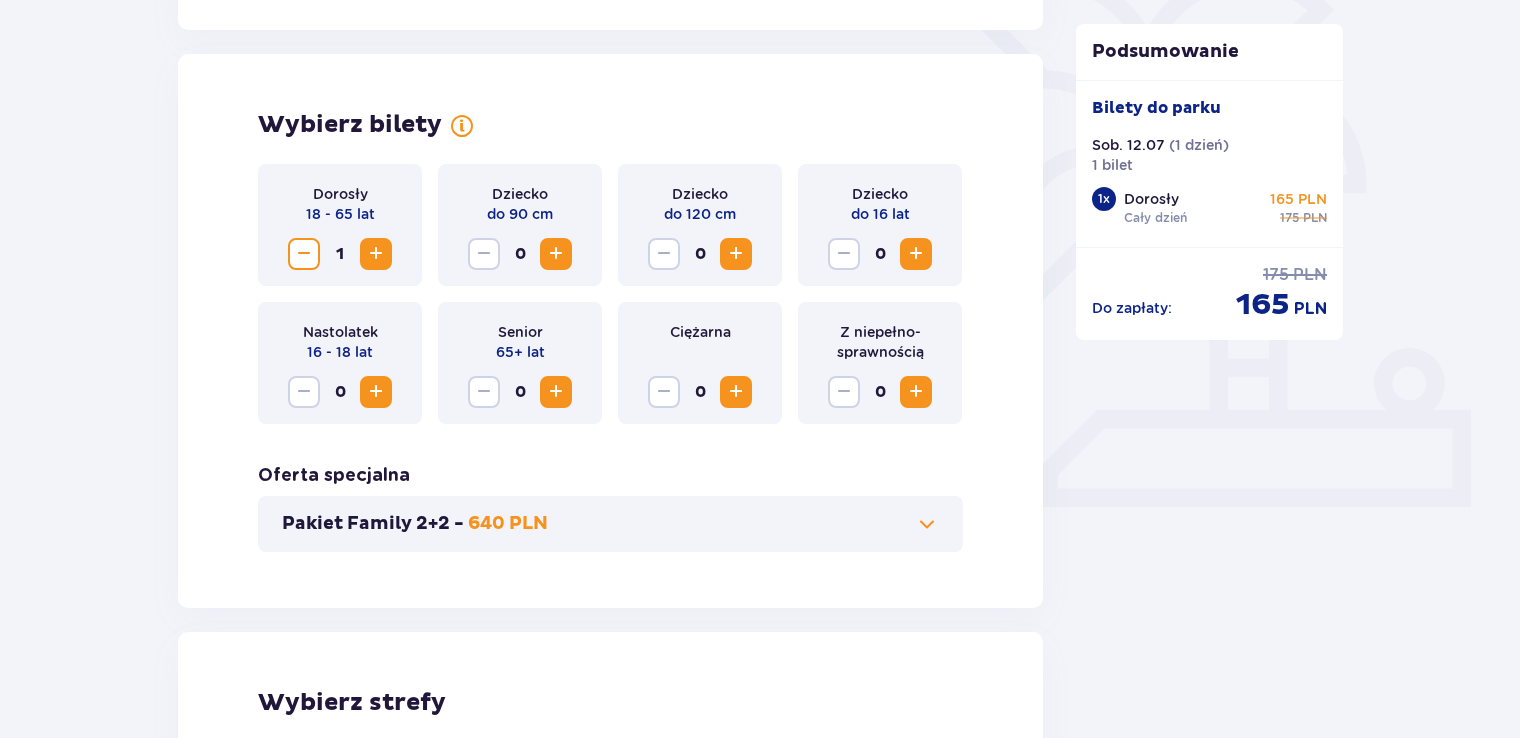 scroll, scrollTop: 541, scrollLeft: 0, axis: vertical 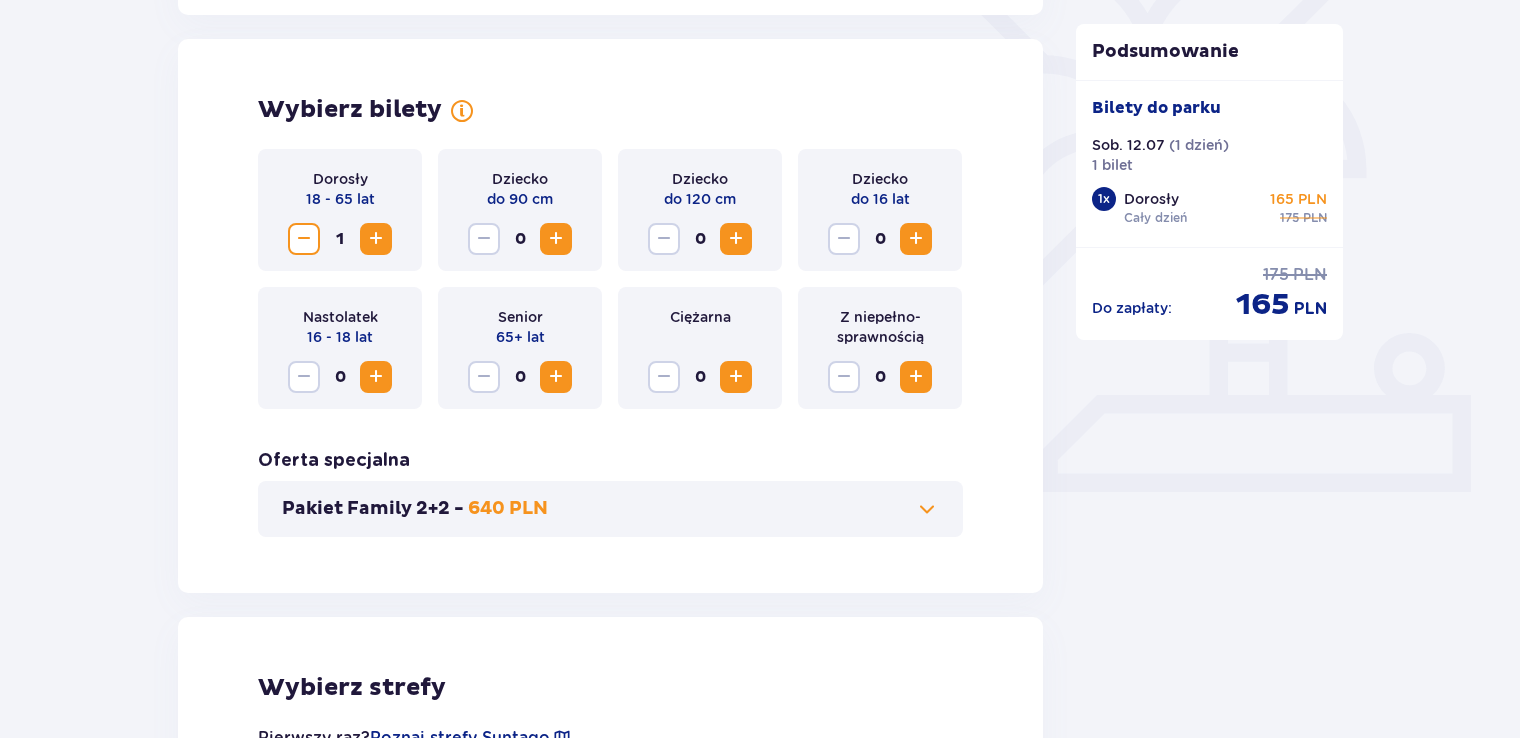 click at bounding box center (927, 509) 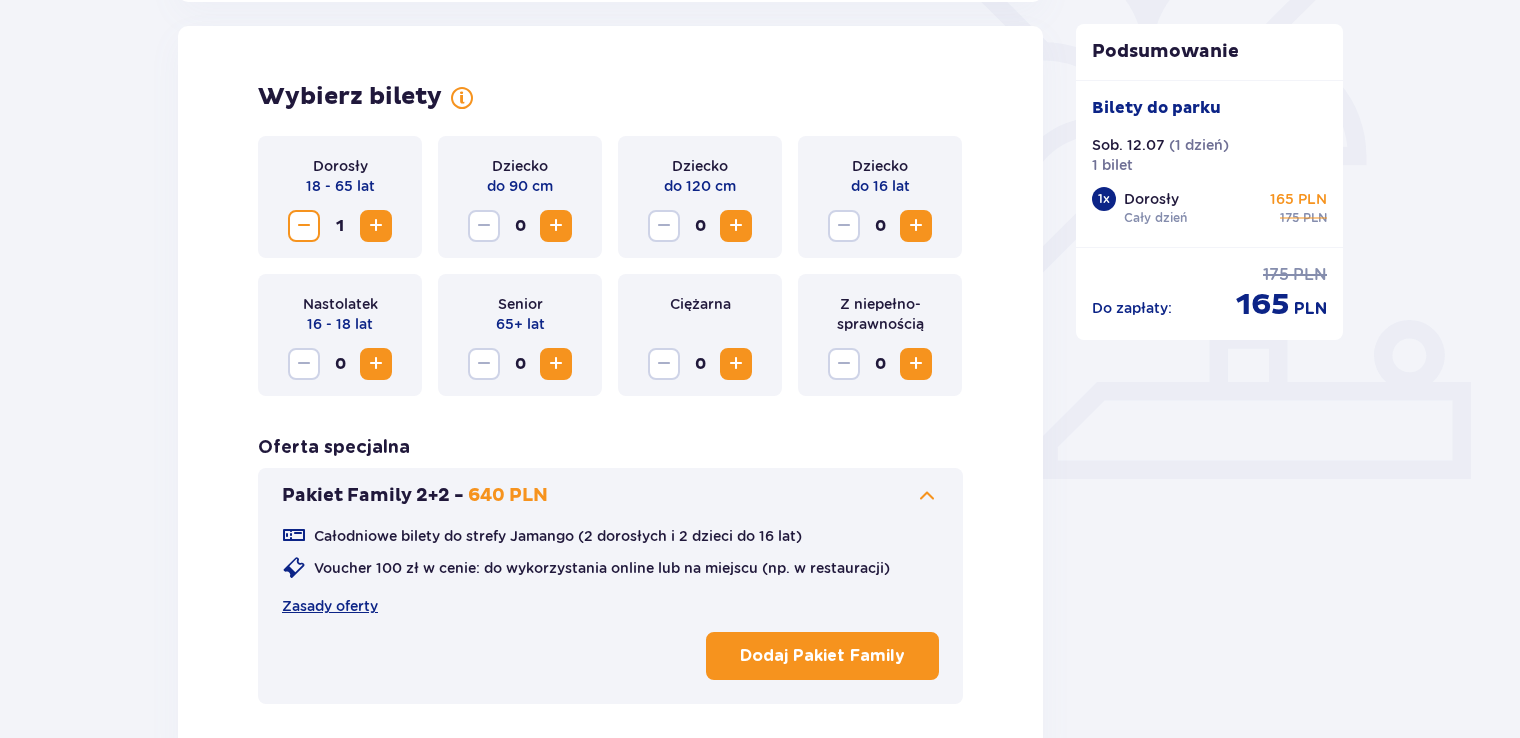 scroll, scrollTop: 556, scrollLeft: 0, axis: vertical 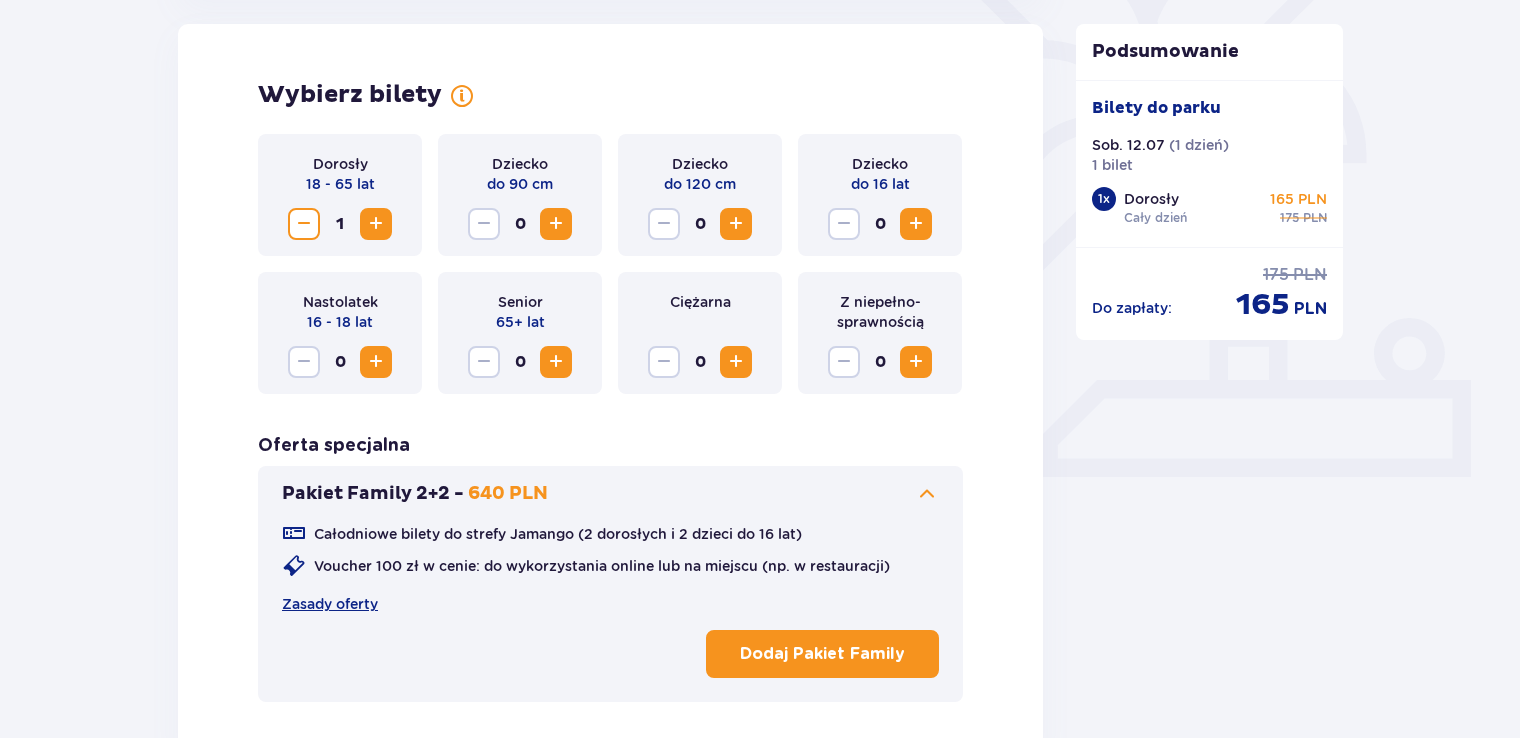click on "Dodaj Pakiet Family" at bounding box center (822, 654) 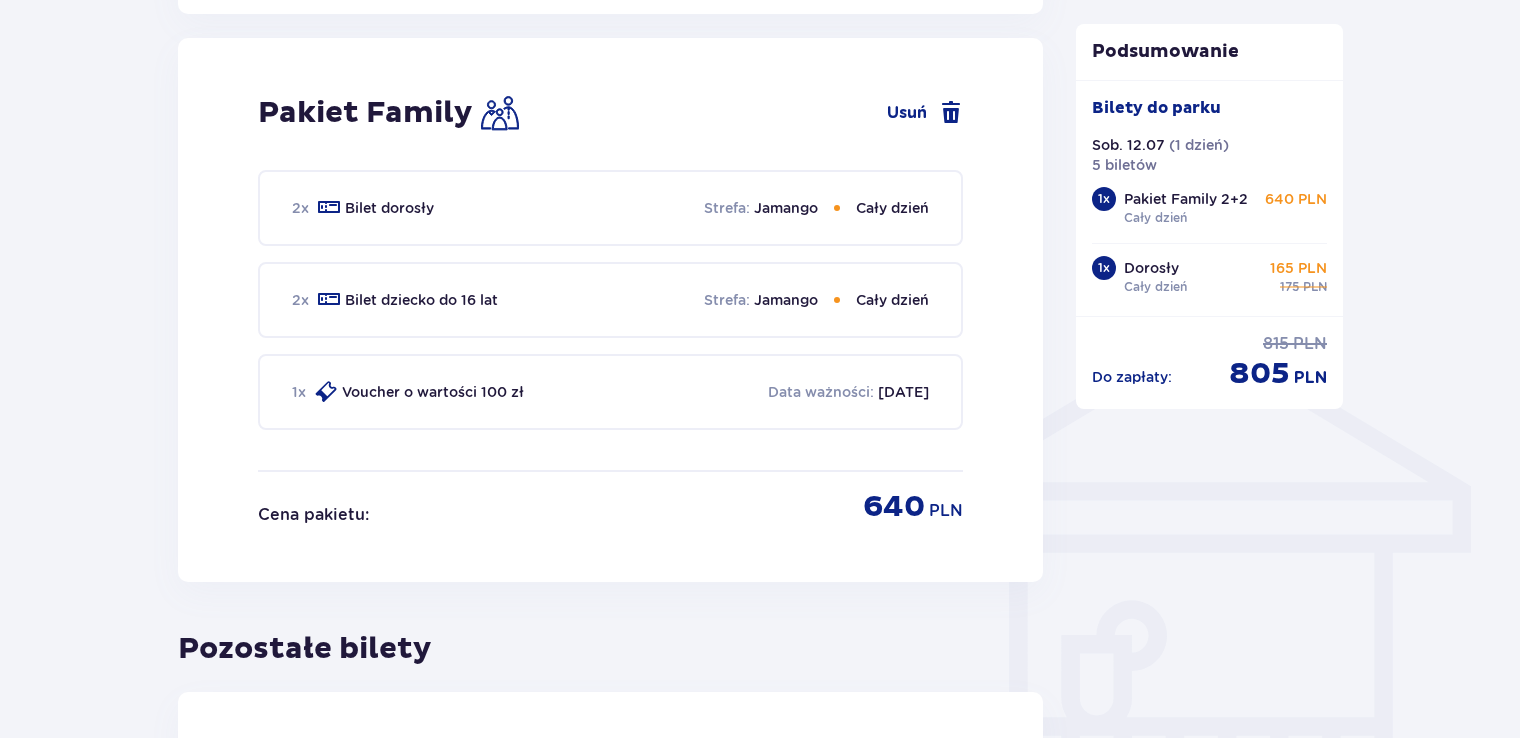scroll, scrollTop: 1314, scrollLeft: 0, axis: vertical 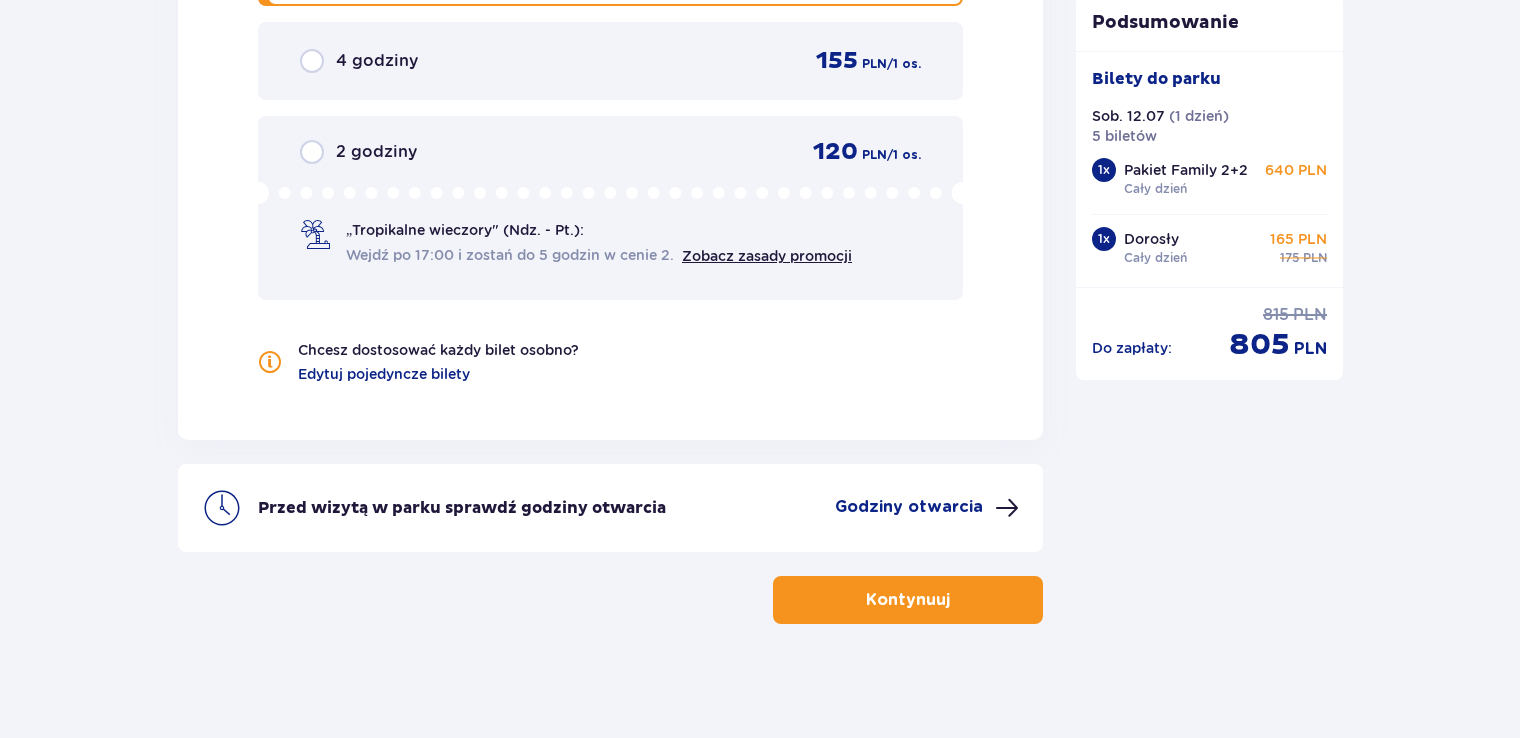click at bounding box center (954, 600) 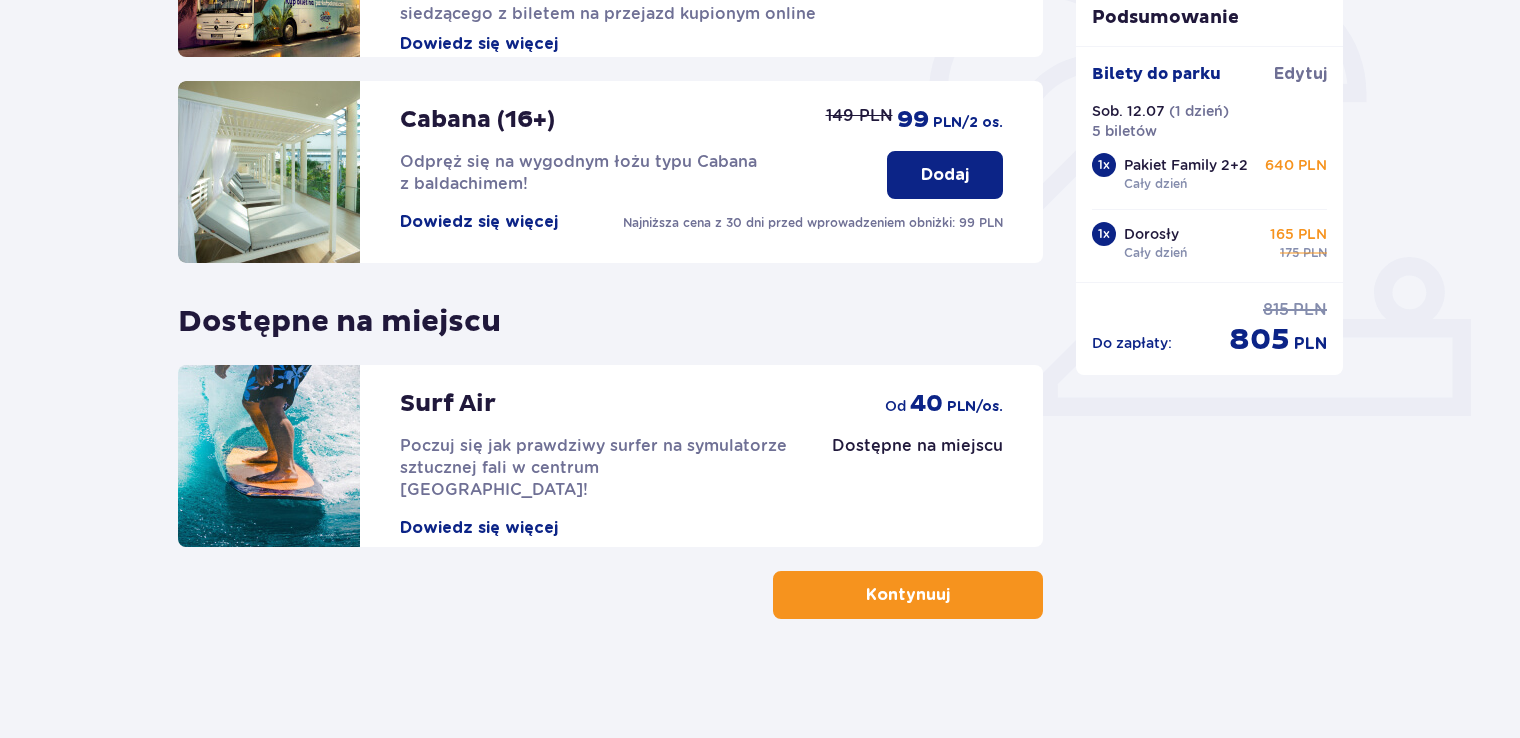 scroll, scrollTop: 0, scrollLeft: 0, axis: both 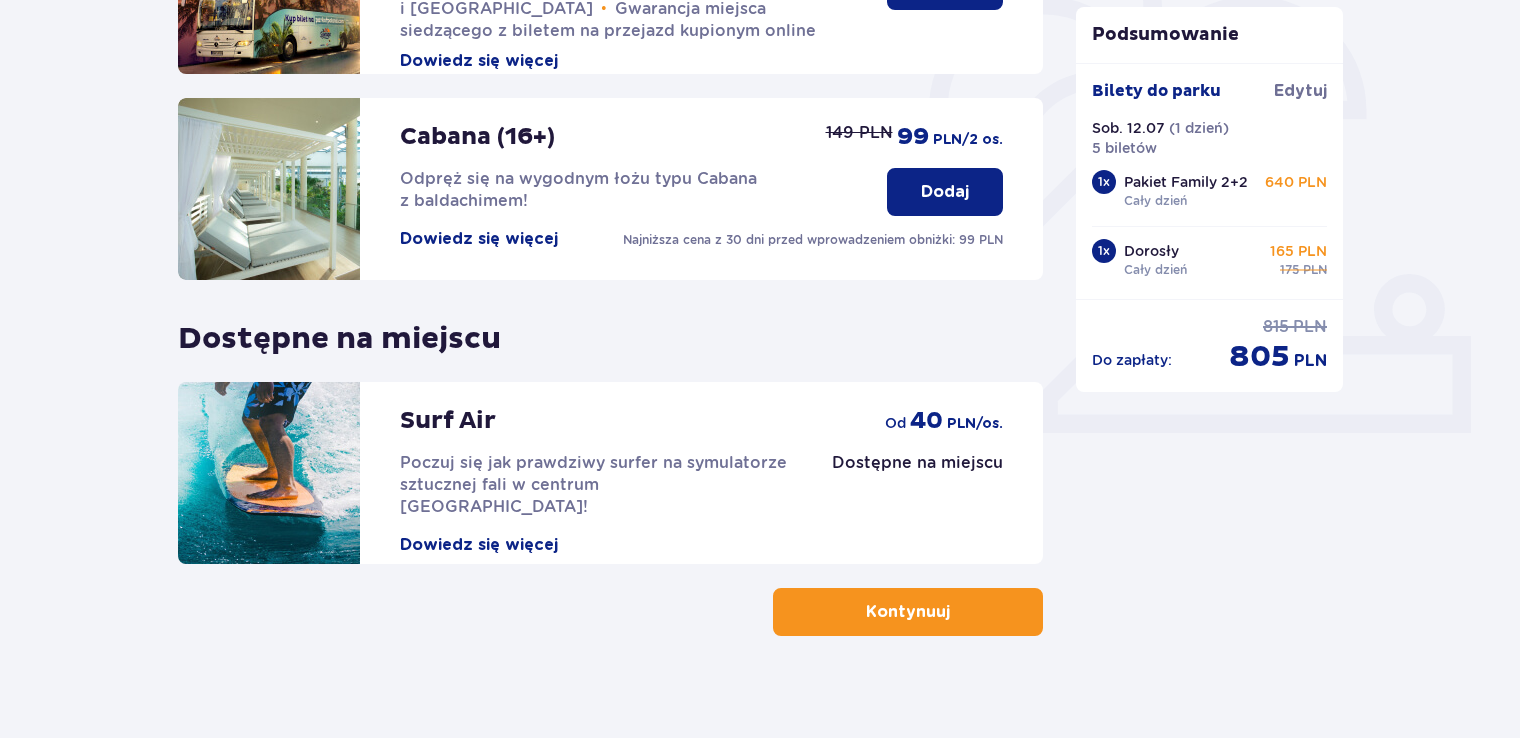 click on "Kontynuuj" at bounding box center [908, 612] 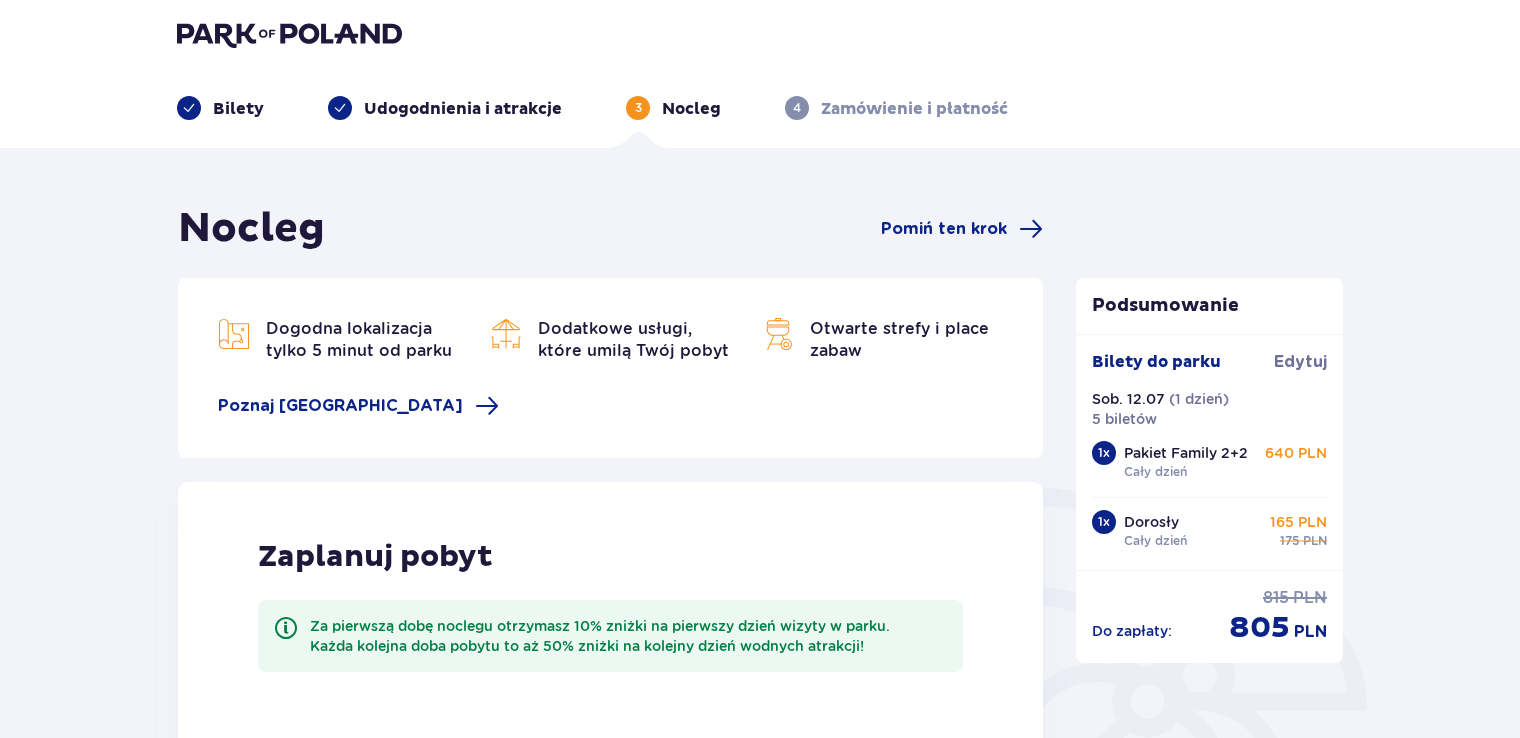scroll, scrollTop: 0, scrollLeft: 0, axis: both 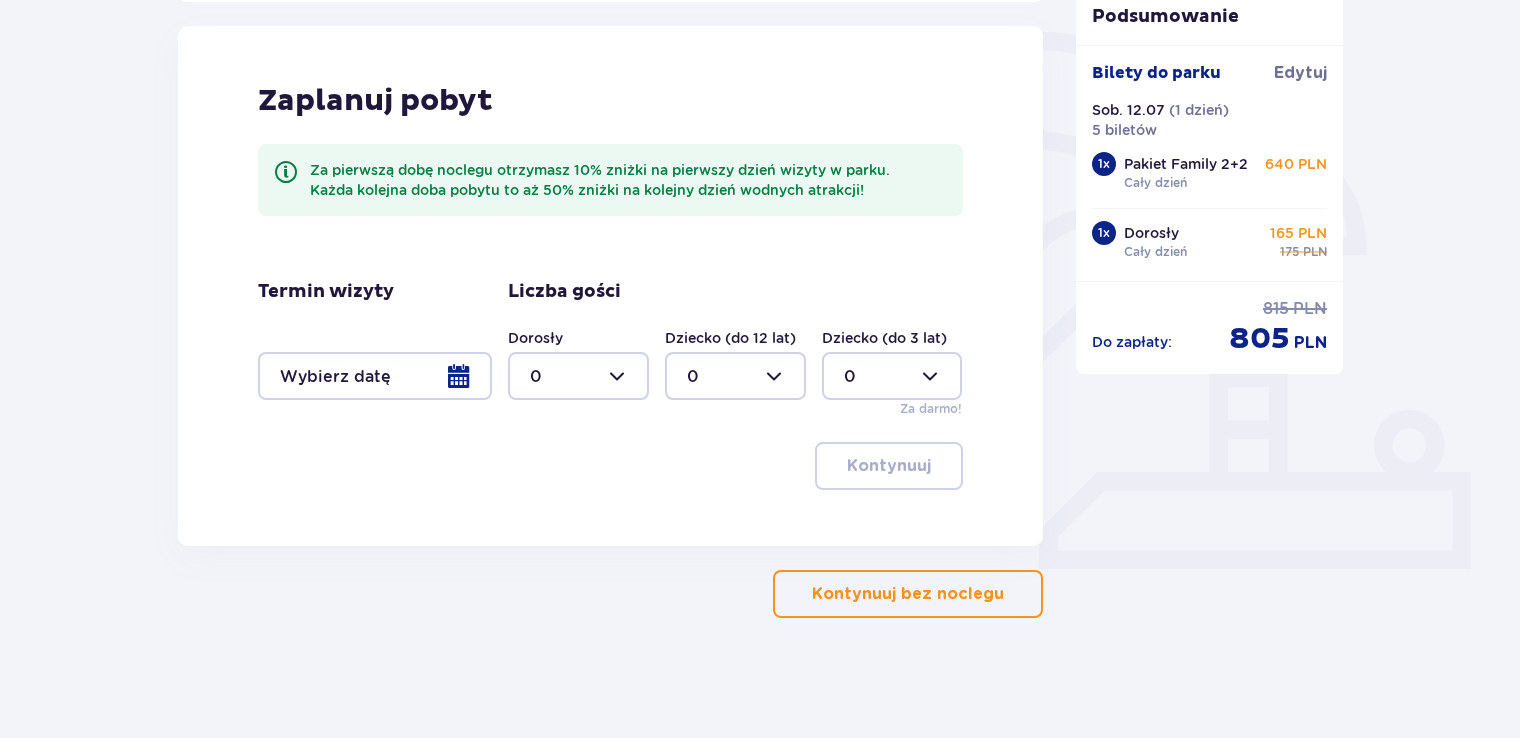 click on "Kontynuuj bez noclegu" at bounding box center (908, 594) 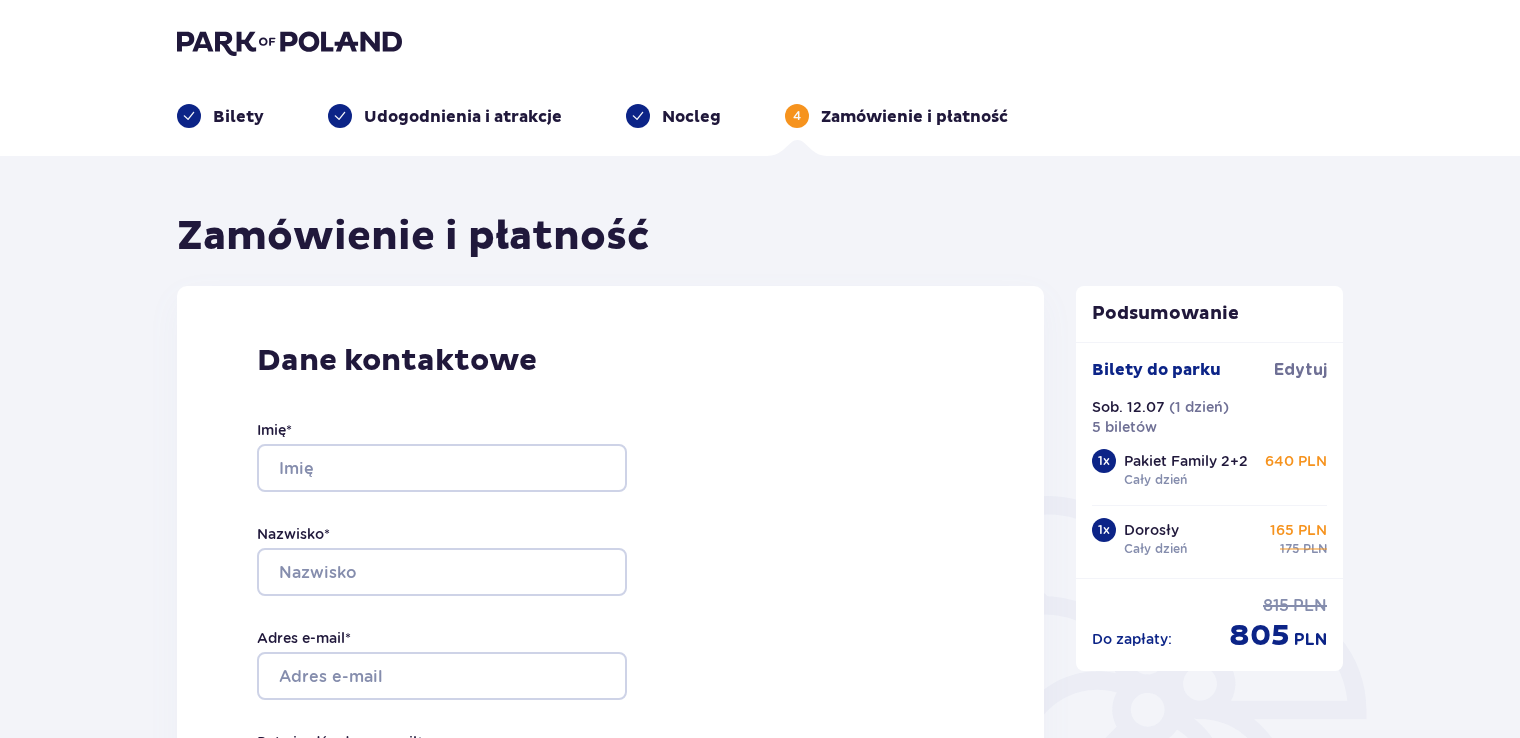 scroll, scrollTop: 0, scrollLeft: 0, axis: both 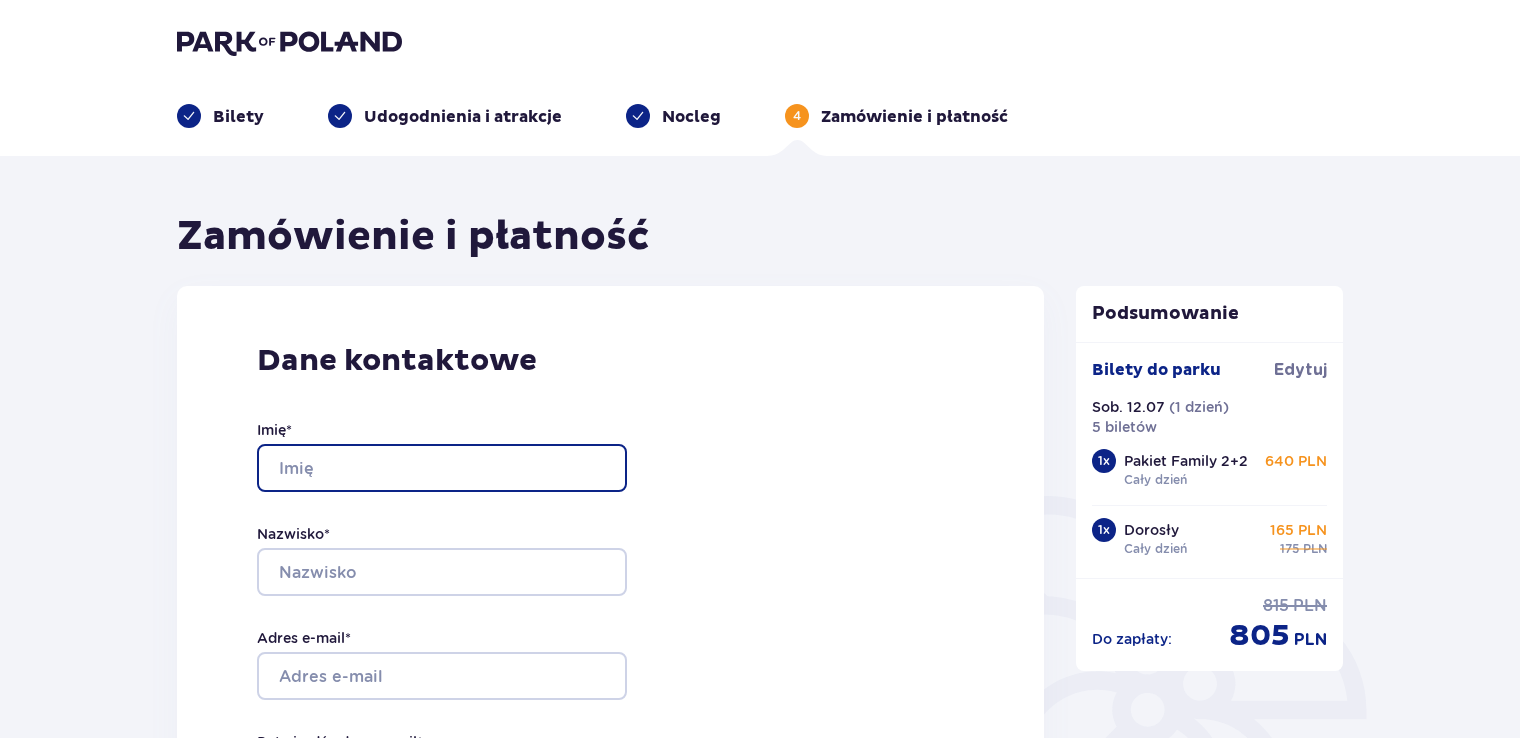 click on "Imię *" at bounding box center (442, 468) 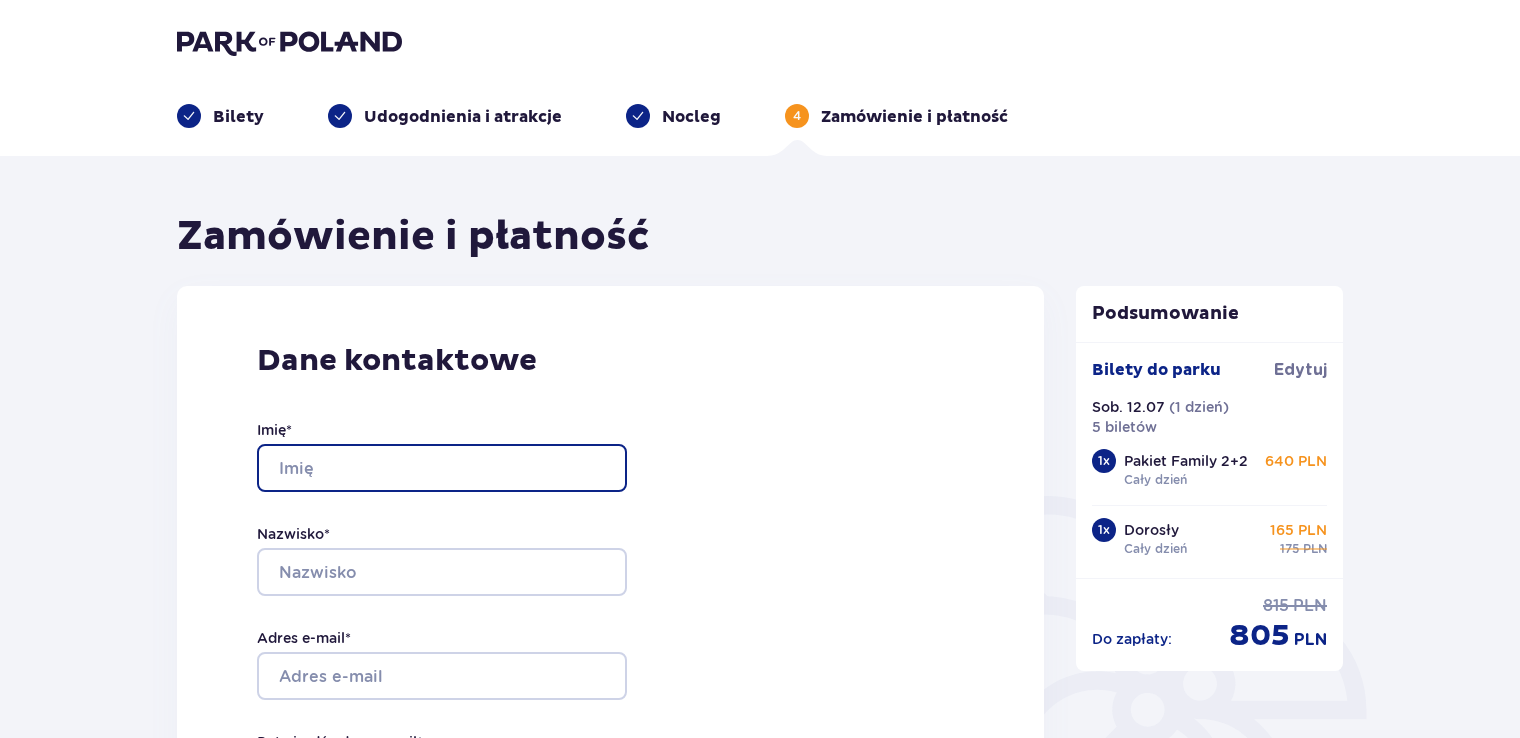 type on "Agata" 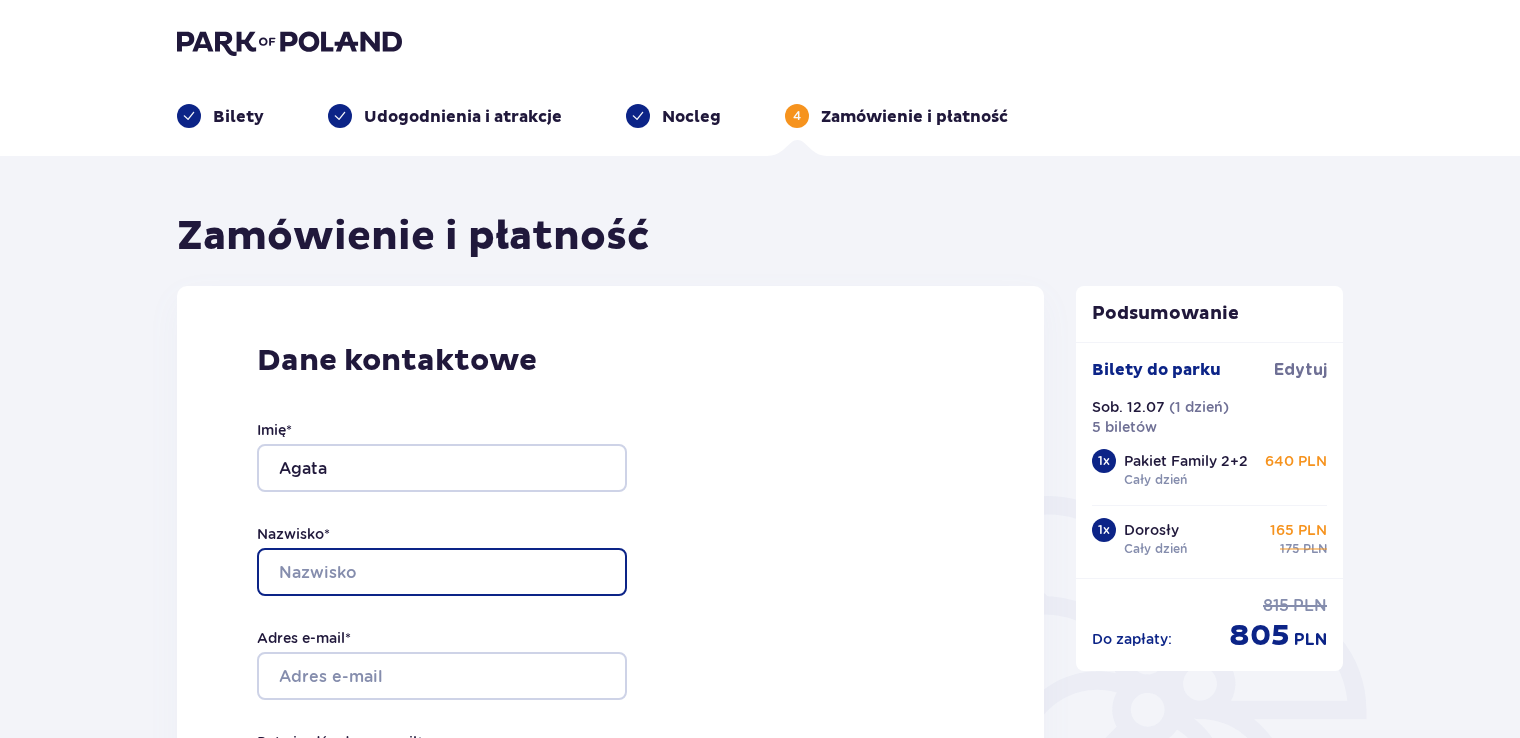 type on "Bujalska" 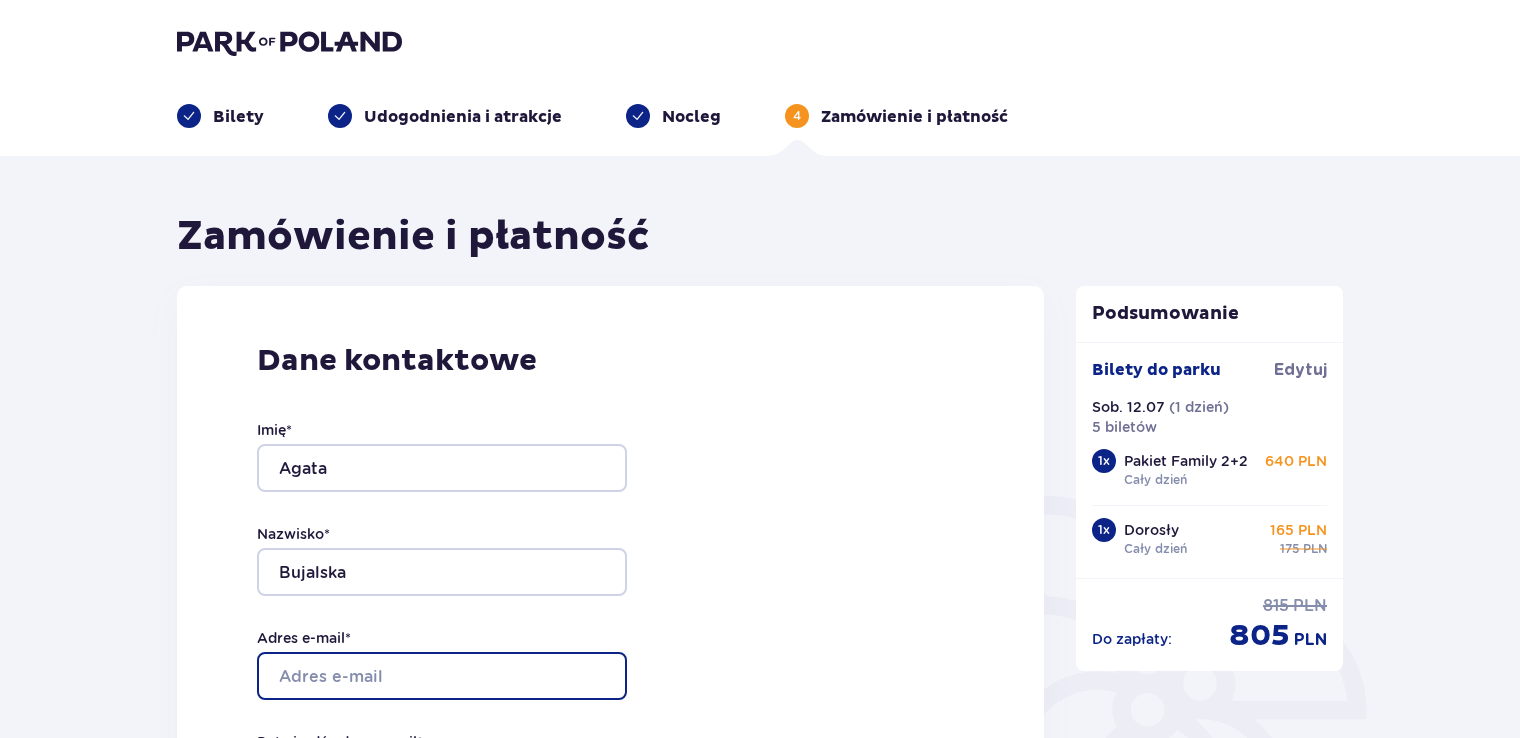 type on "agatazeleznicka11@wp.pl" 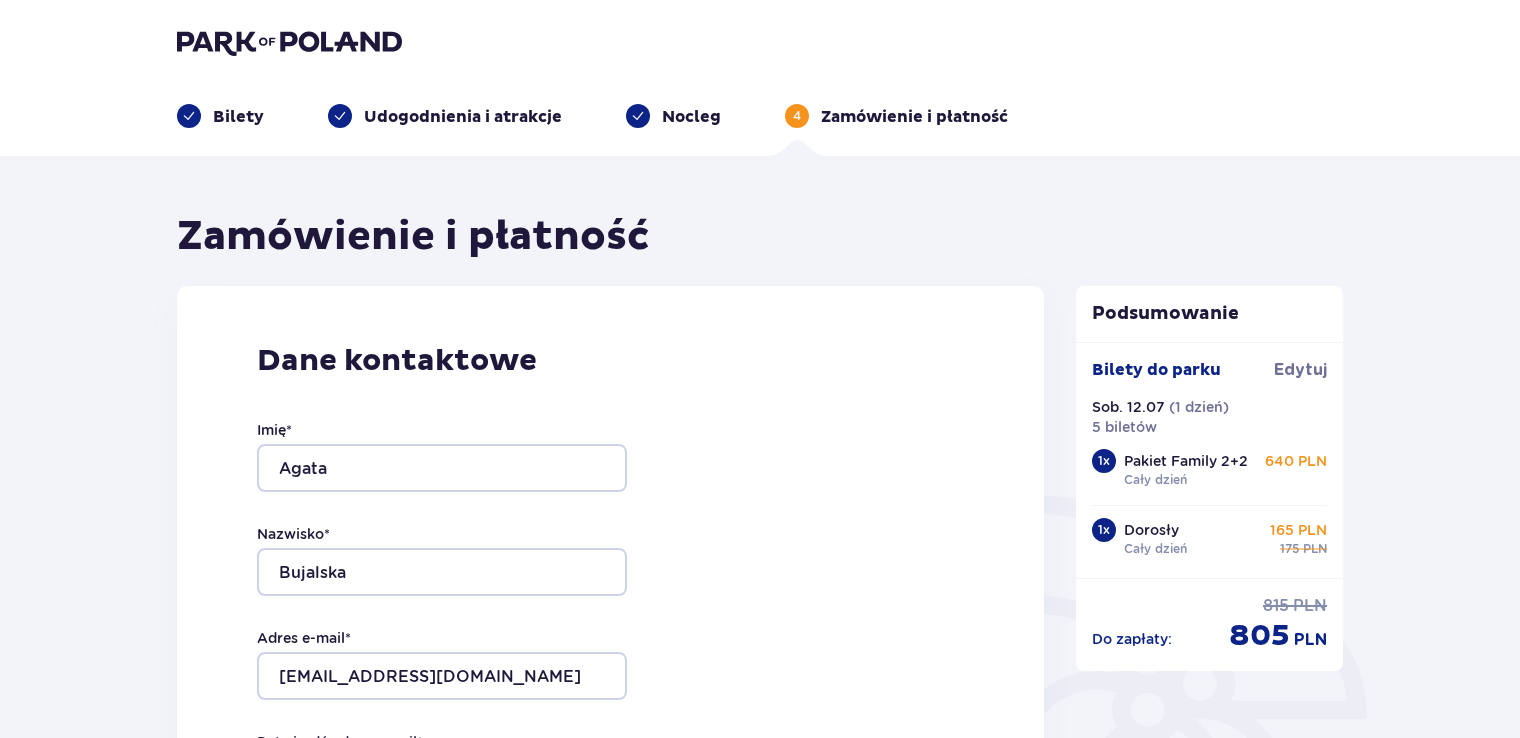 type on "agatazeleznicka11@wp.pl" 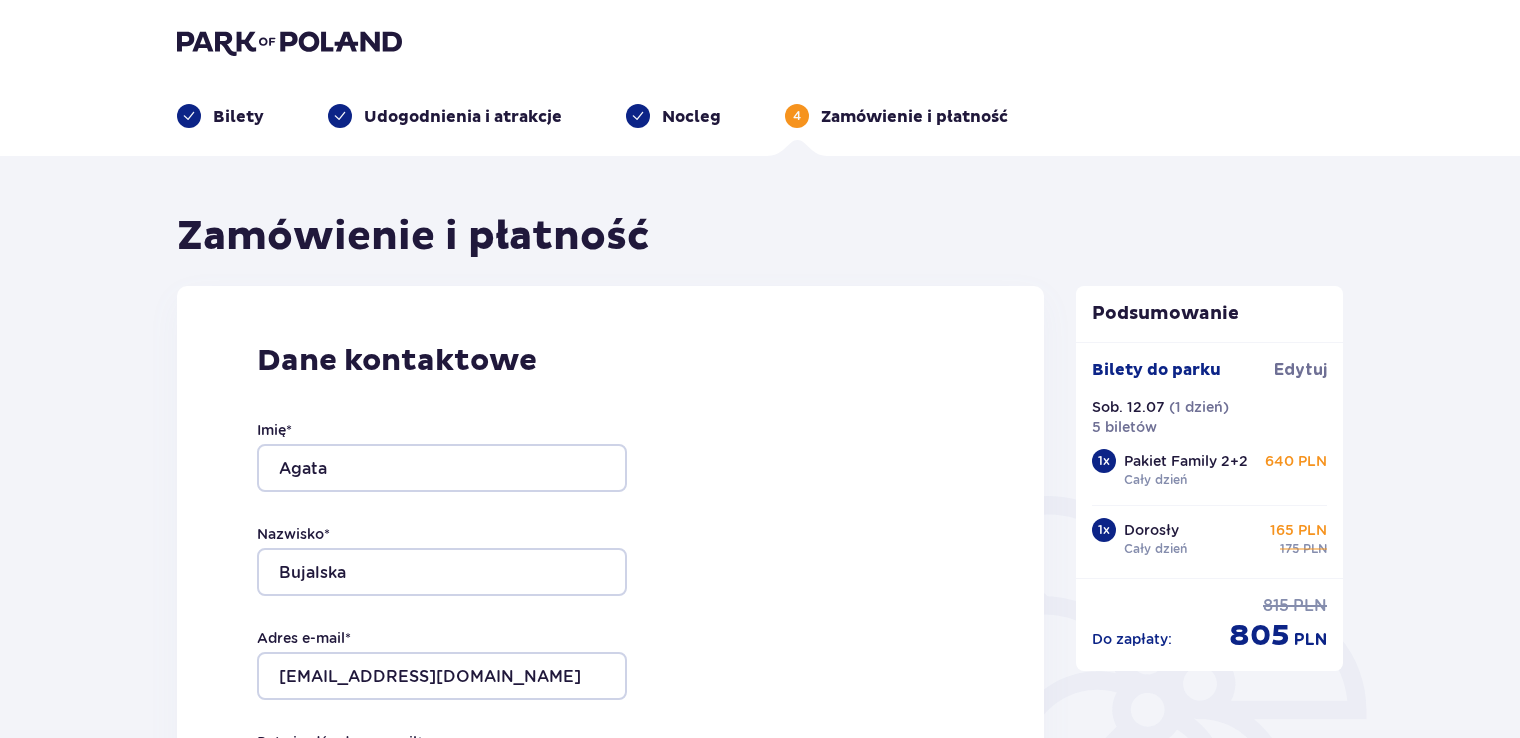 type on "669702512" 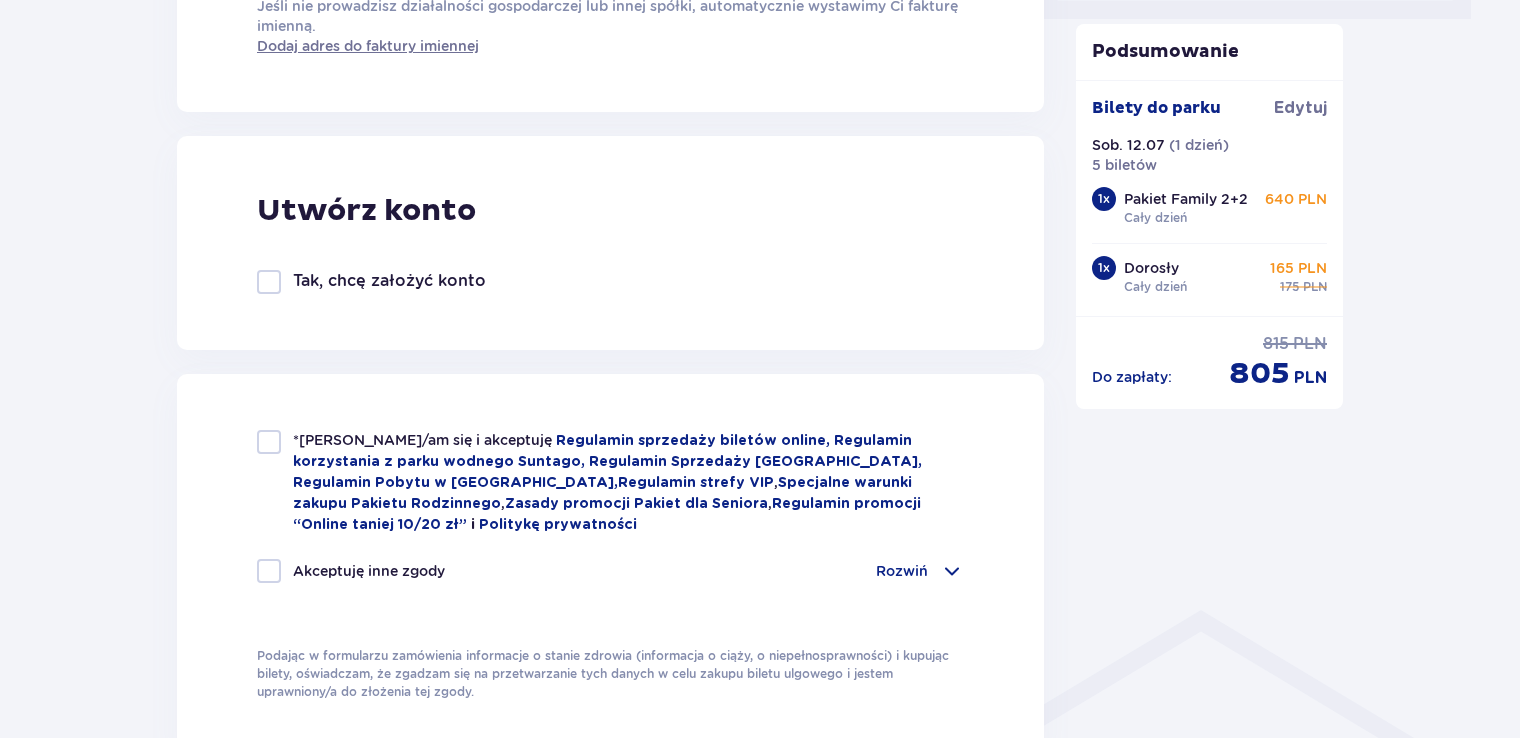 scroll, scrollTop: 1020, scrollLeft: 0, axis: vertical 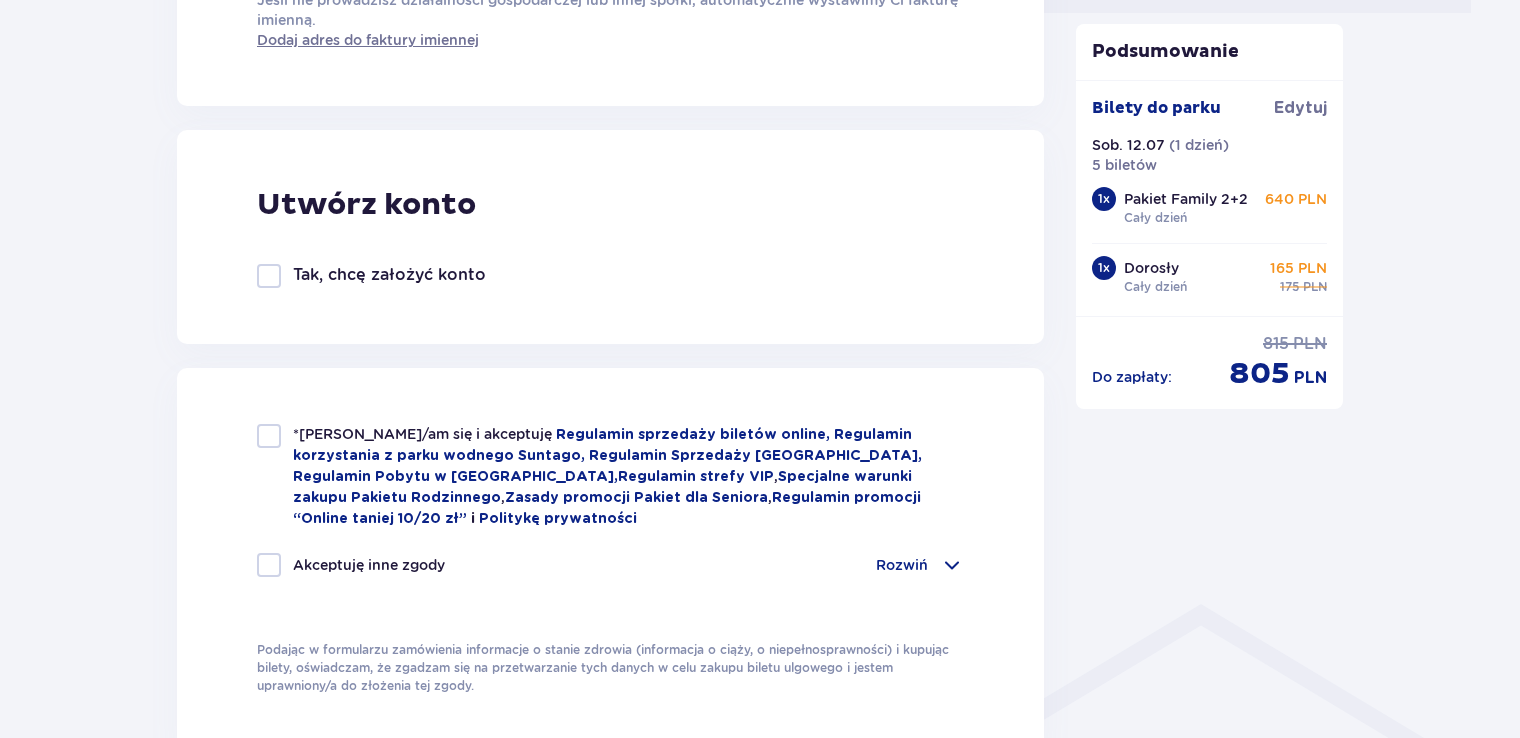 click at bounding box center (269, 436) 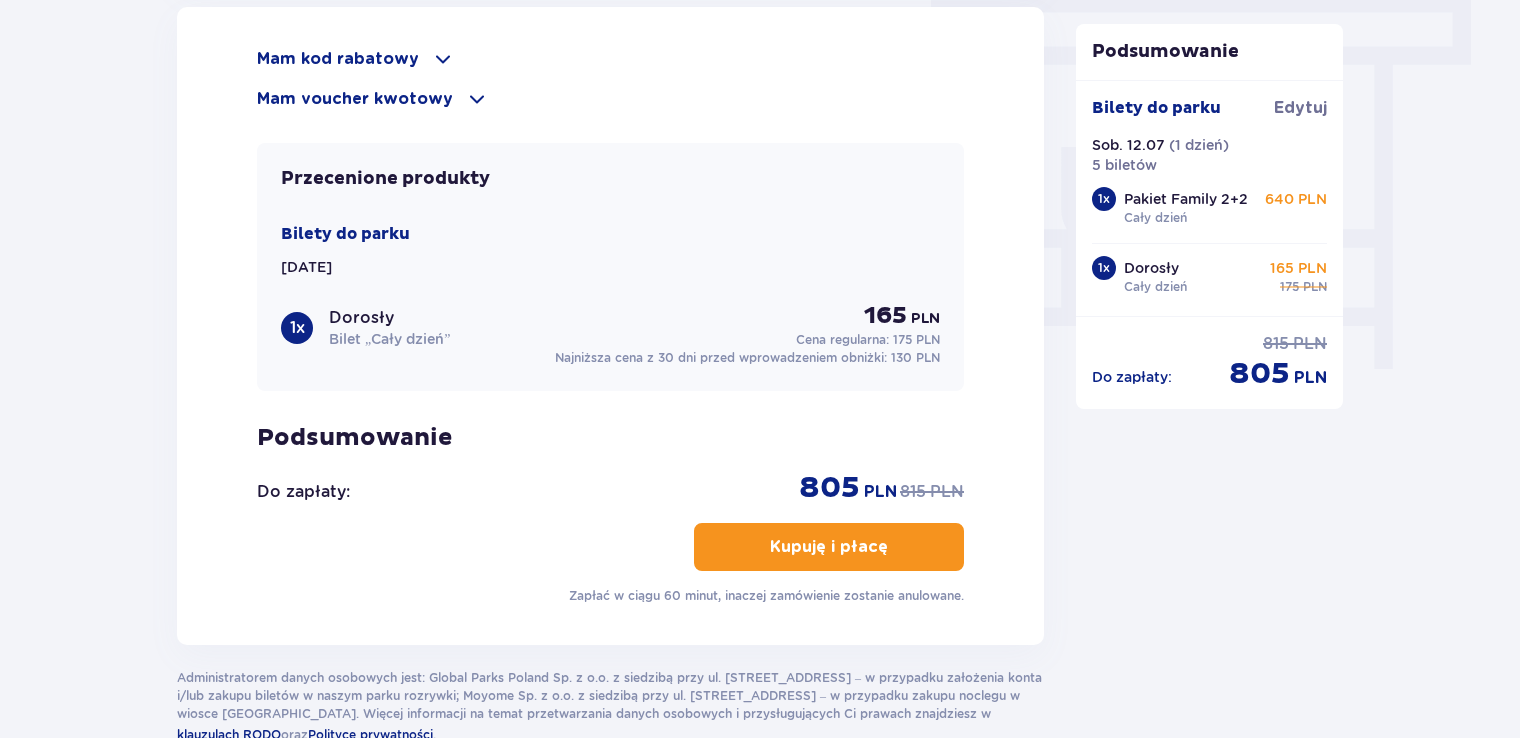 scroll, scrollTop: 1794, scrollLeft: 0, axis: vertical 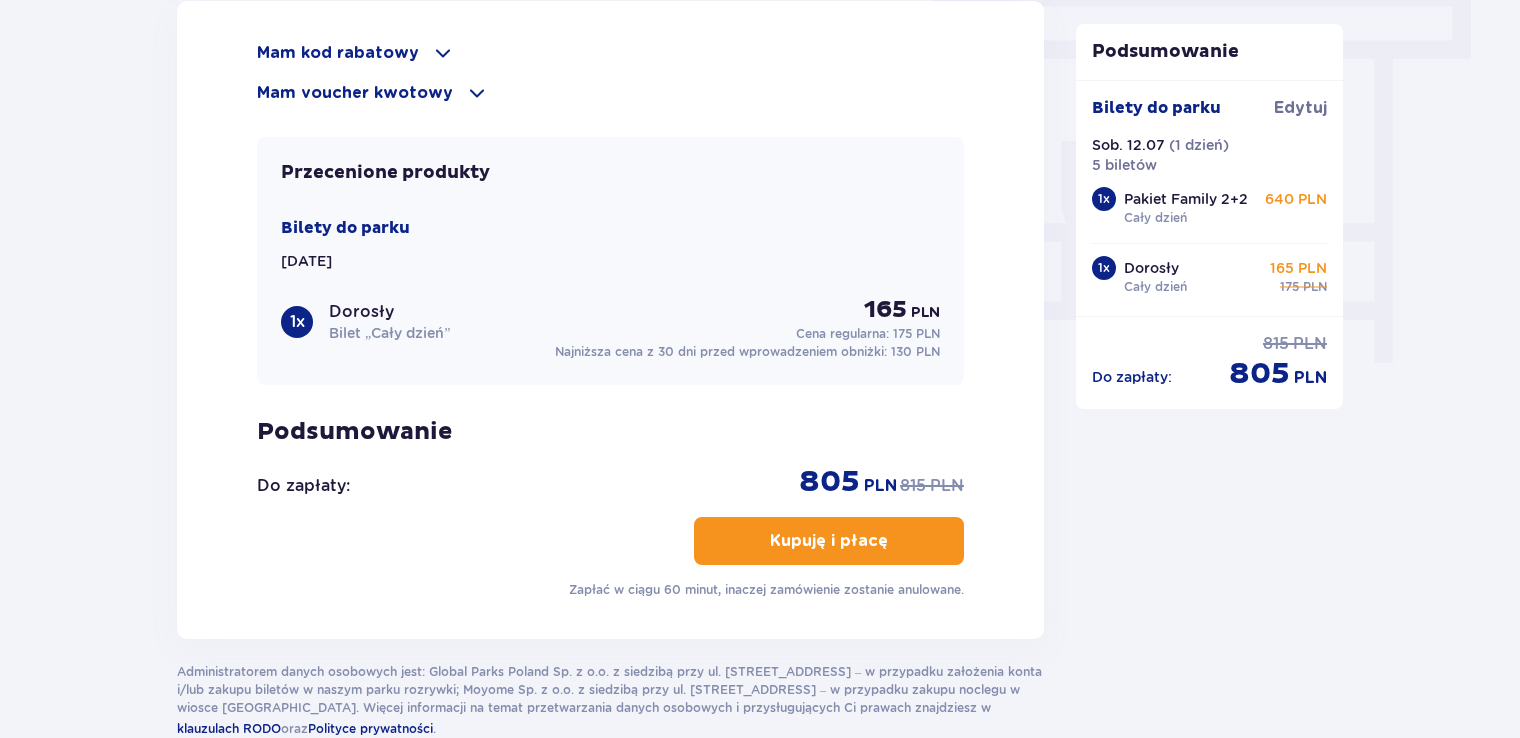 click on "Kupuję i płacę" at bounding box center (829, 541) 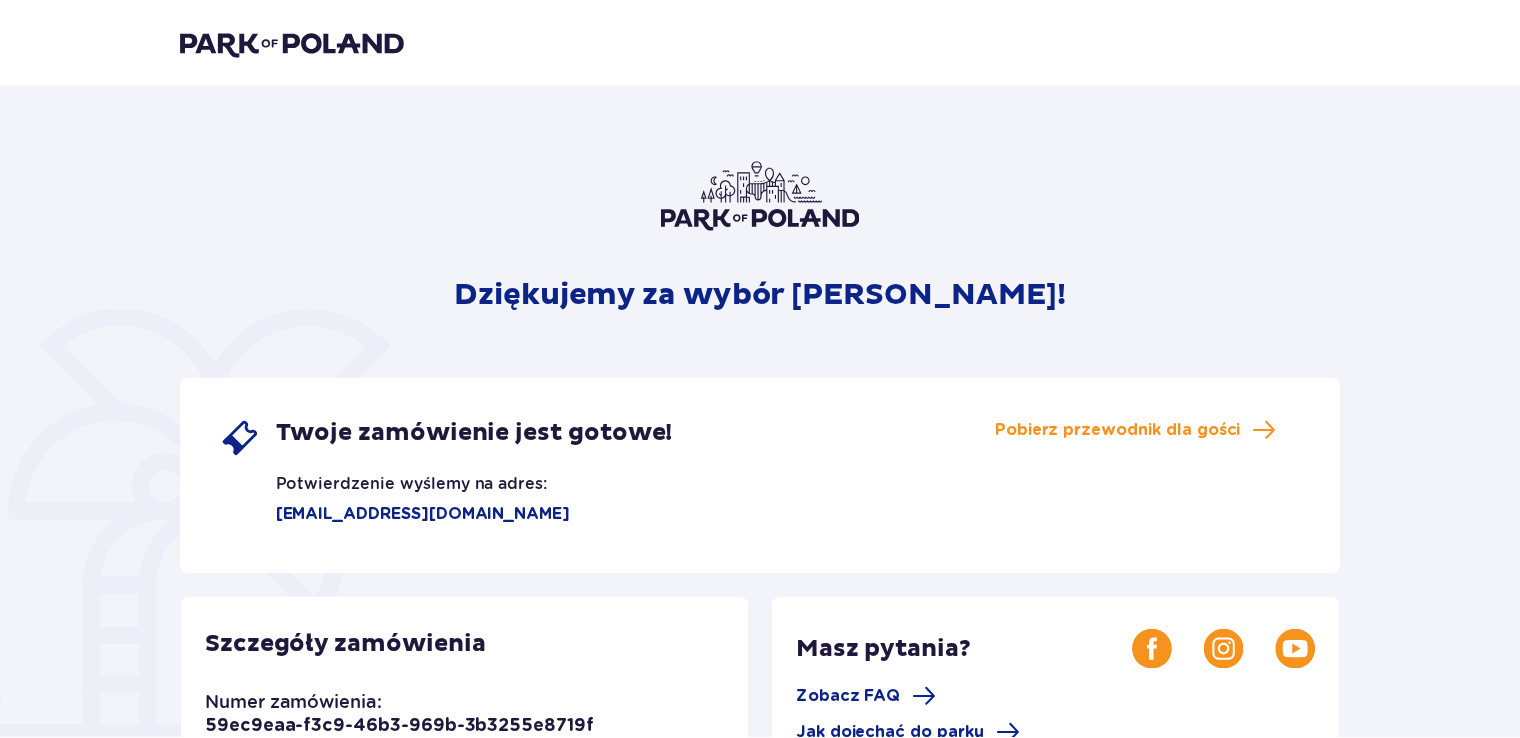 scroll, scrollTop: 0, scrollLeft: 0, axis: both 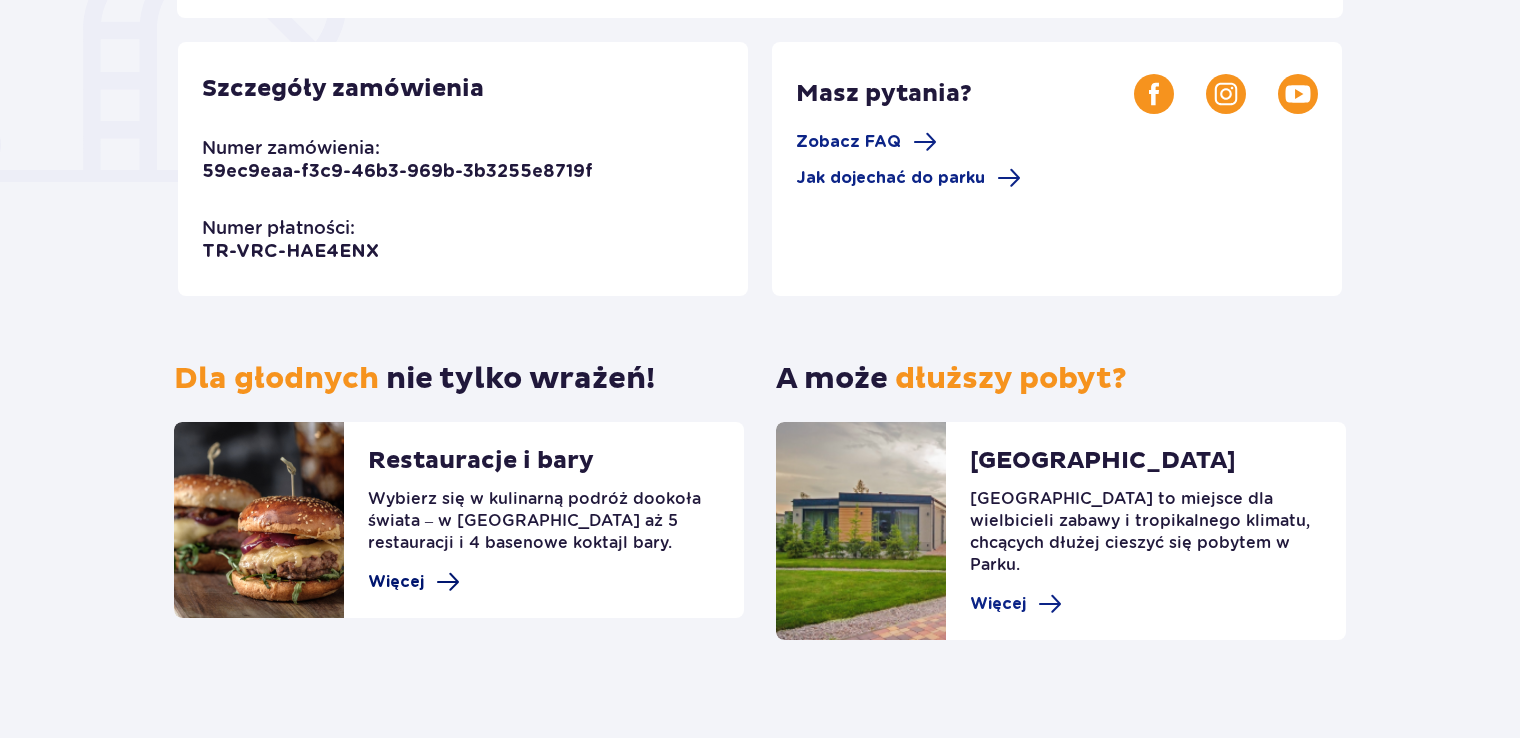 click on "Więcej" at bounding box center [396, 582] 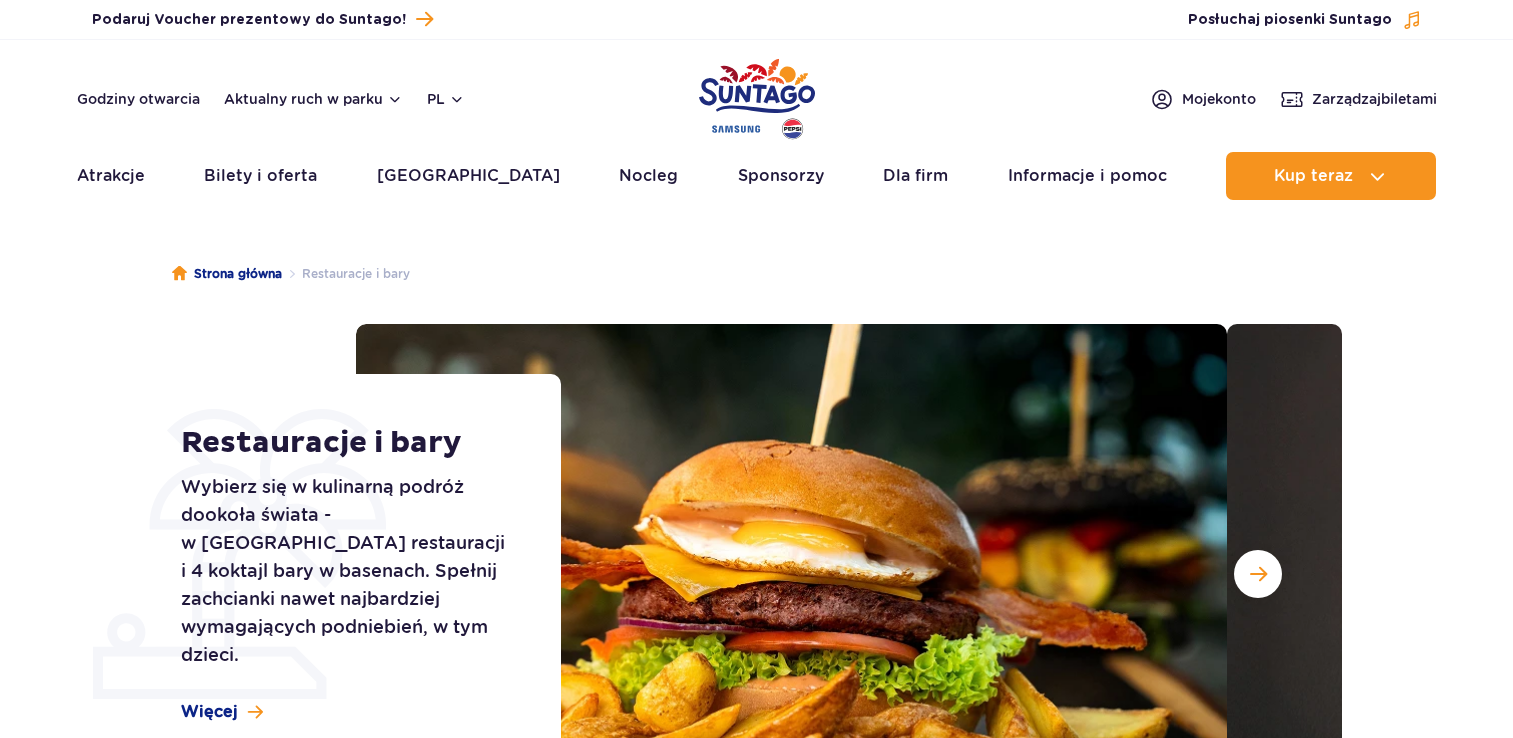 scroll, scrollTop: 0, scrollLeft: 0, axis: both 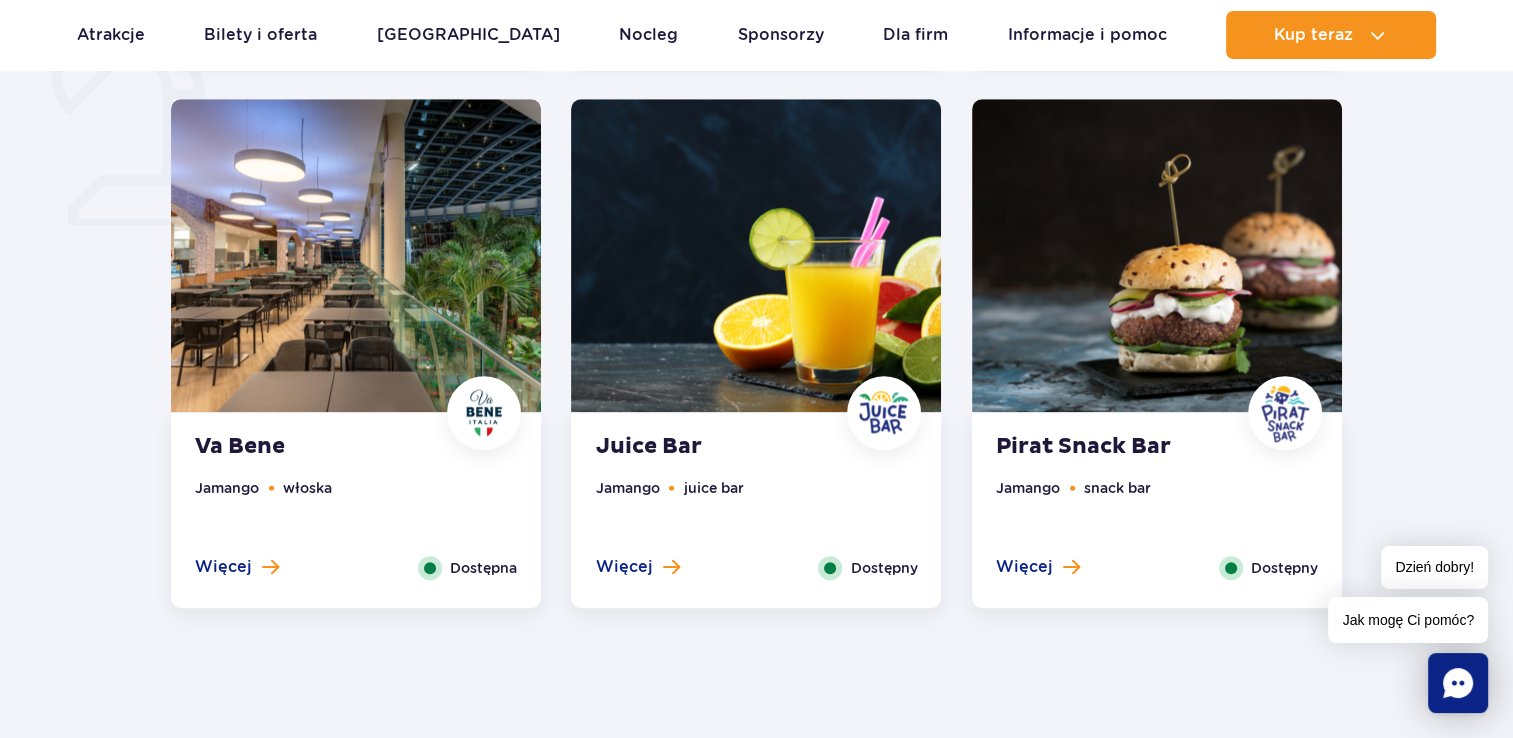 click on "Juice Bar" at bounding box center (716, 447) 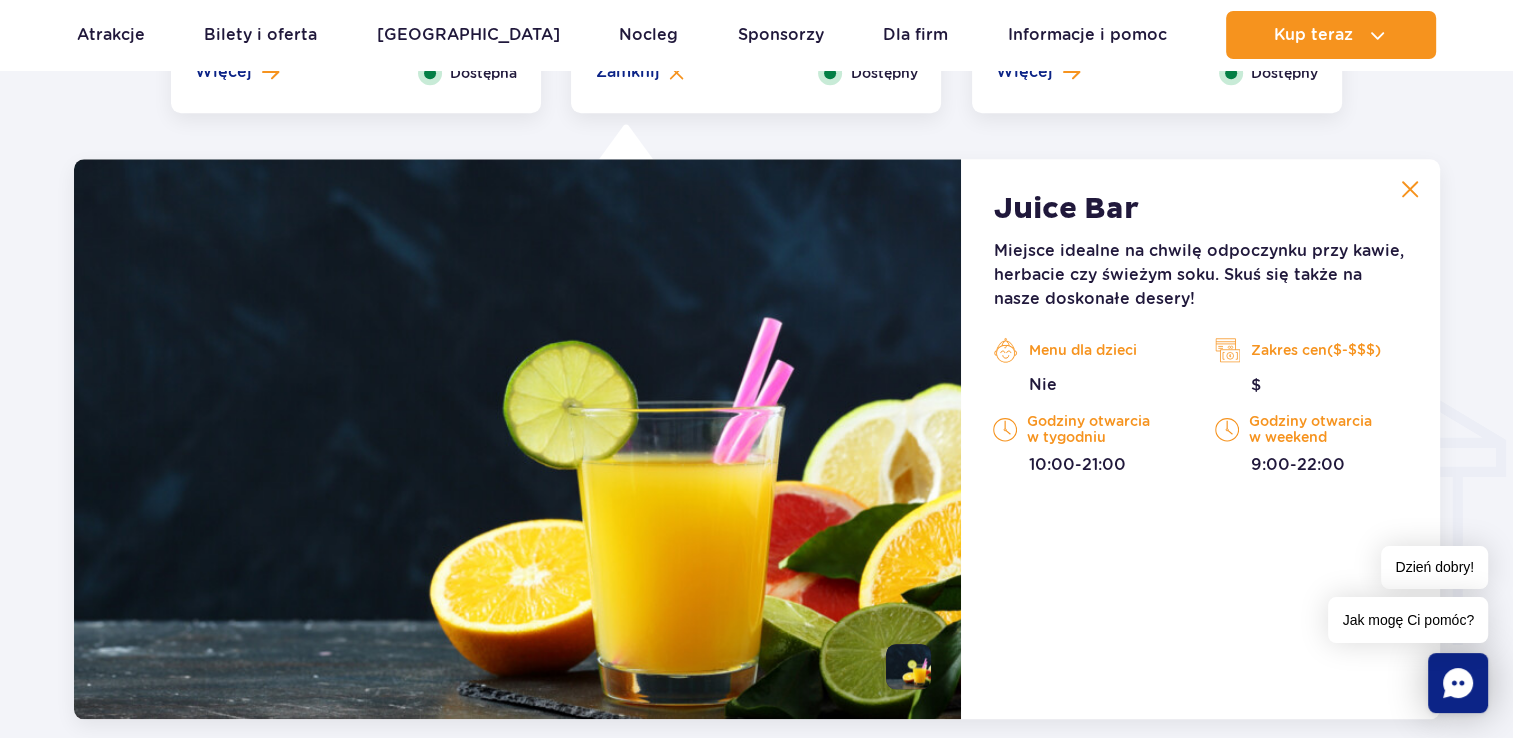 scroll, scrollTop: 2104, scrollLeft: 0, axis: vertical 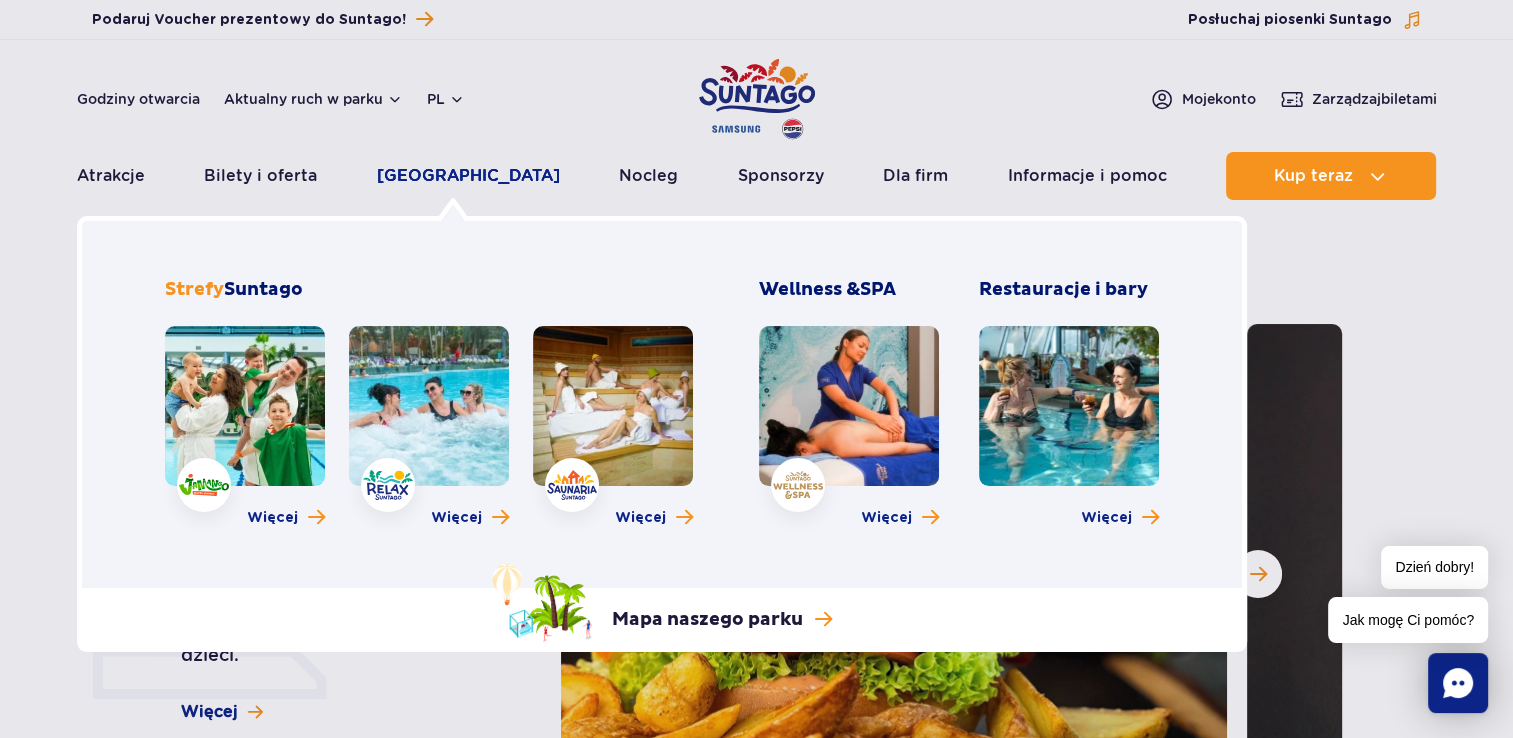 click on "[GEOGRAPHIC_DATA]" at bounding box center (468, 176) 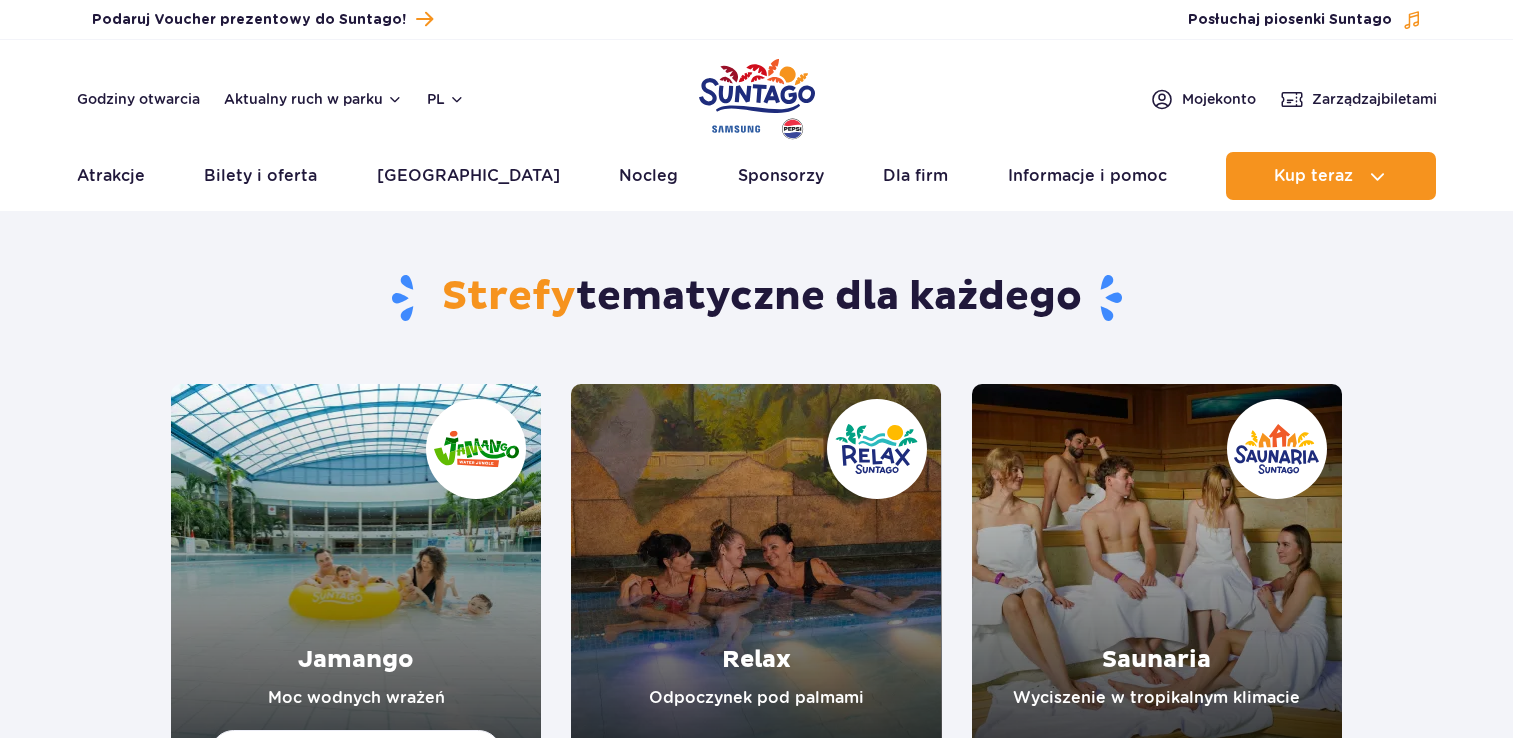 scroll, scrollTop: 0, scrollLeft: 0, axis: both 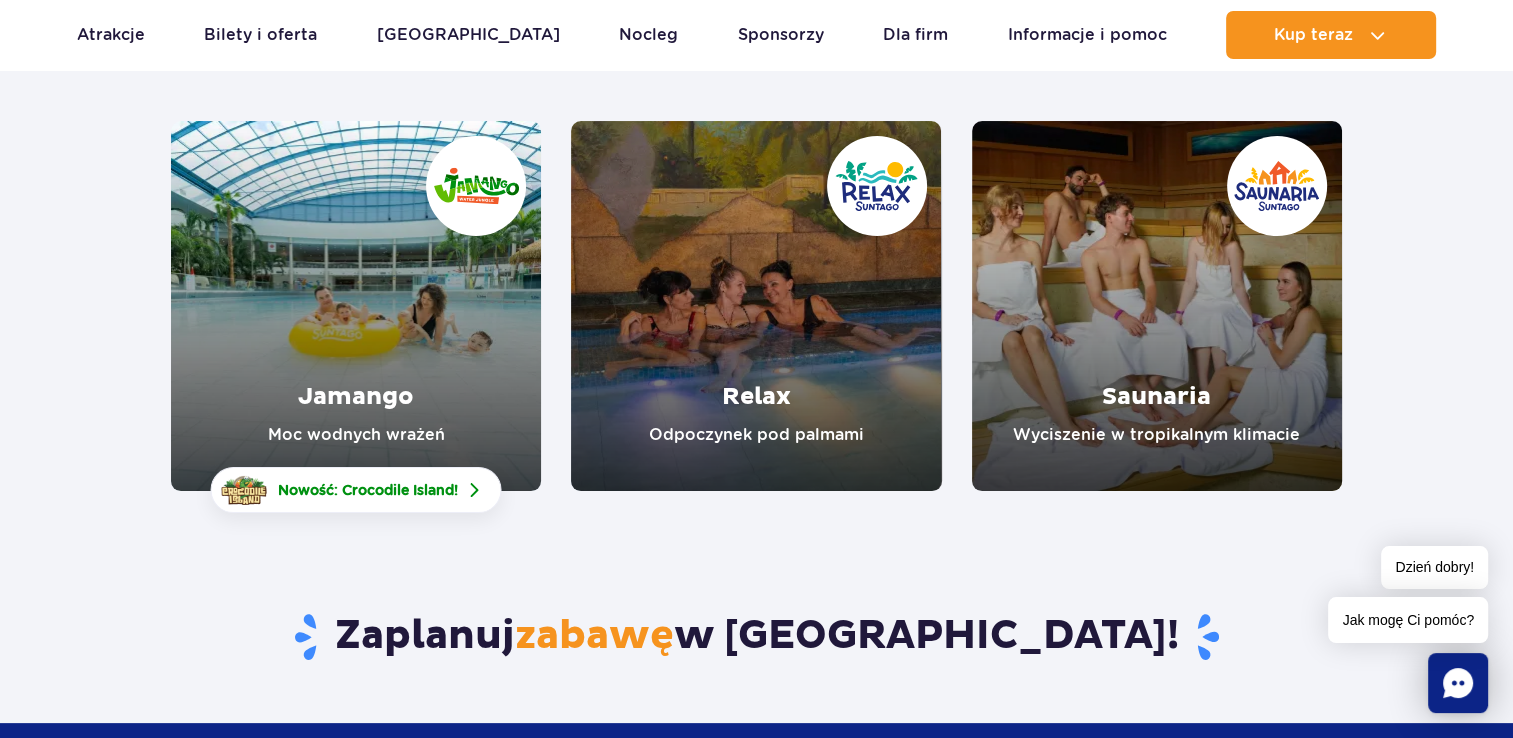 click at bounding box center [356, 306] 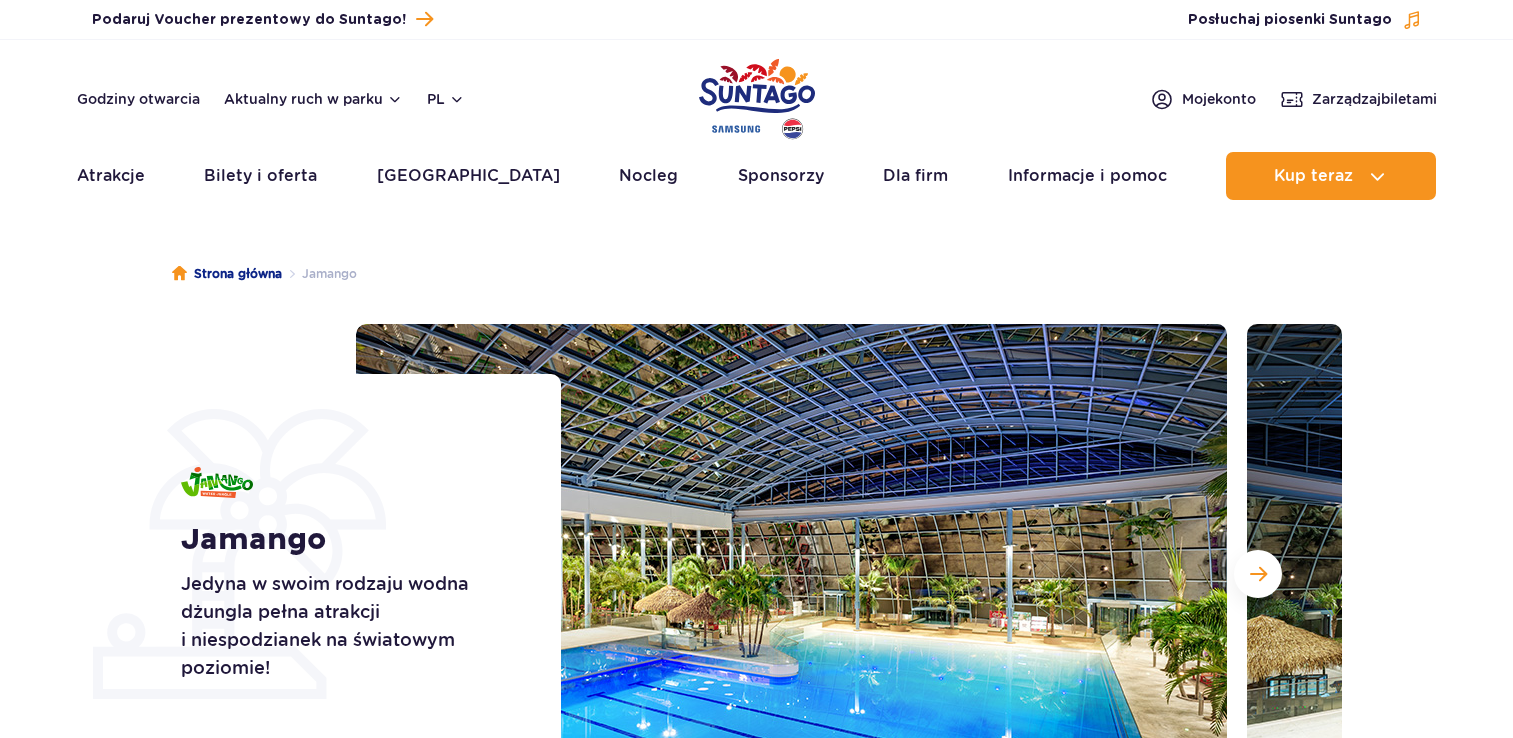 scroll, scrollTop: 0, scrollLeft: 0, axis: both 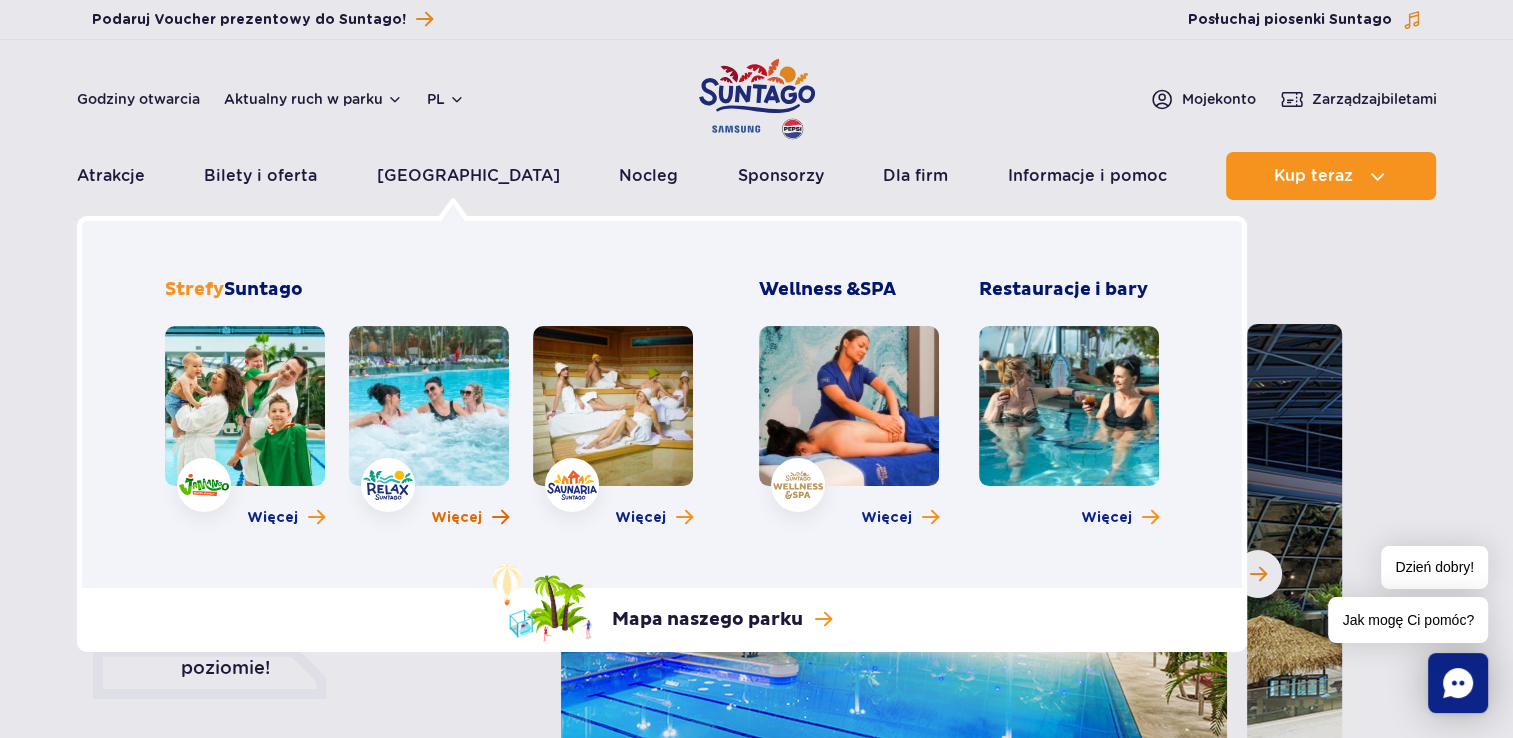 click on "Więcej" at bounding box center [456, 518] 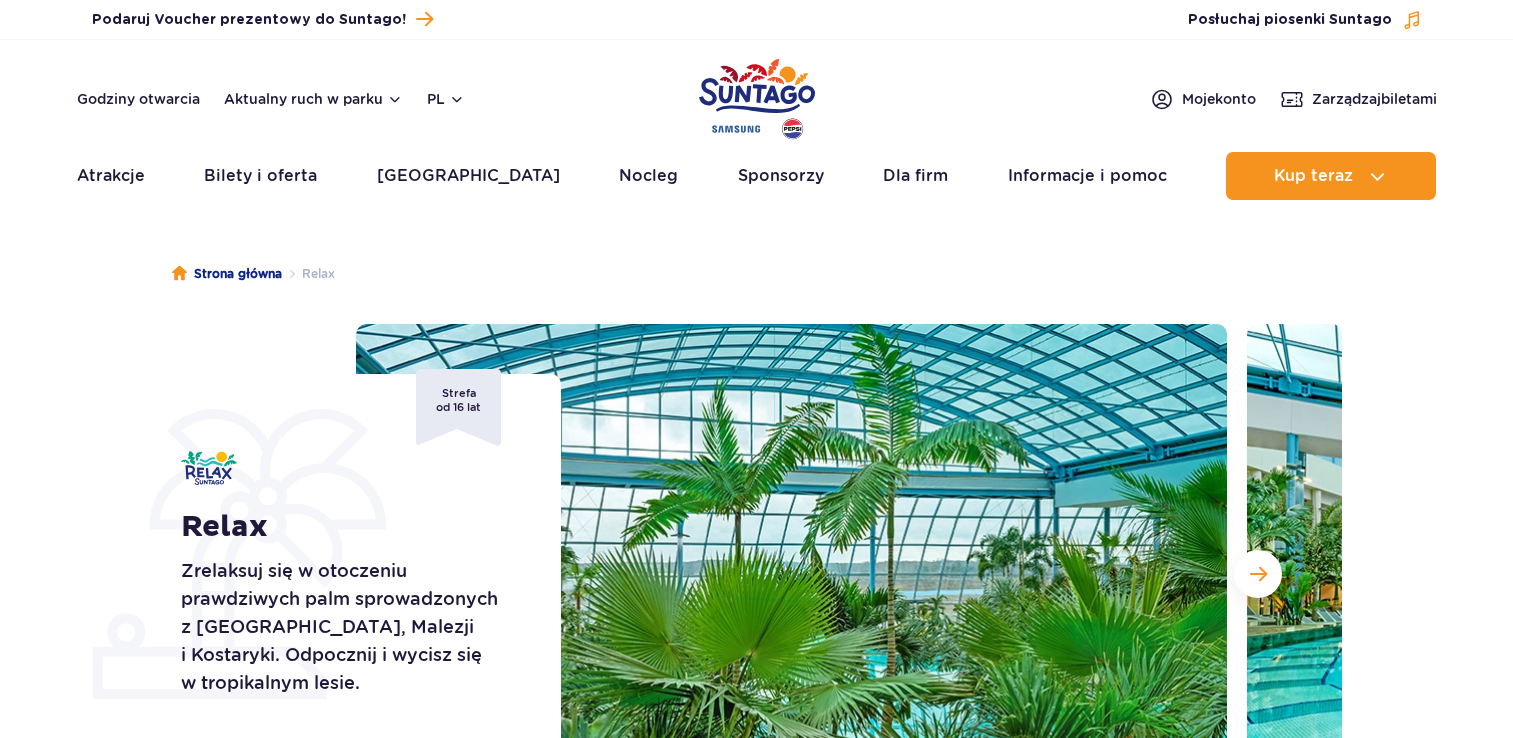 scroll, scrollTop: 0, scrollLeft: 0, axis: both 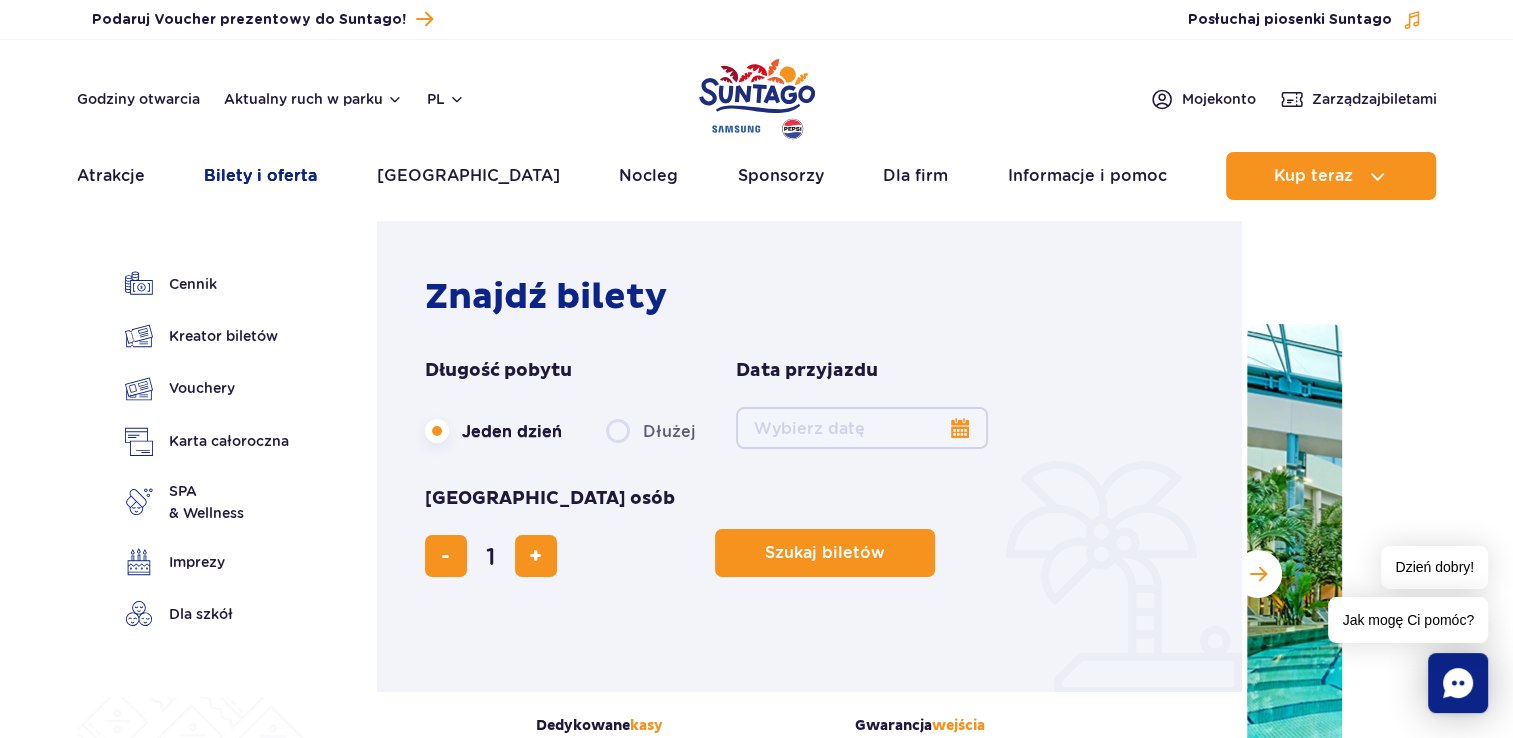 click on "Bilety i oferta" at bounding box center (260, 176) 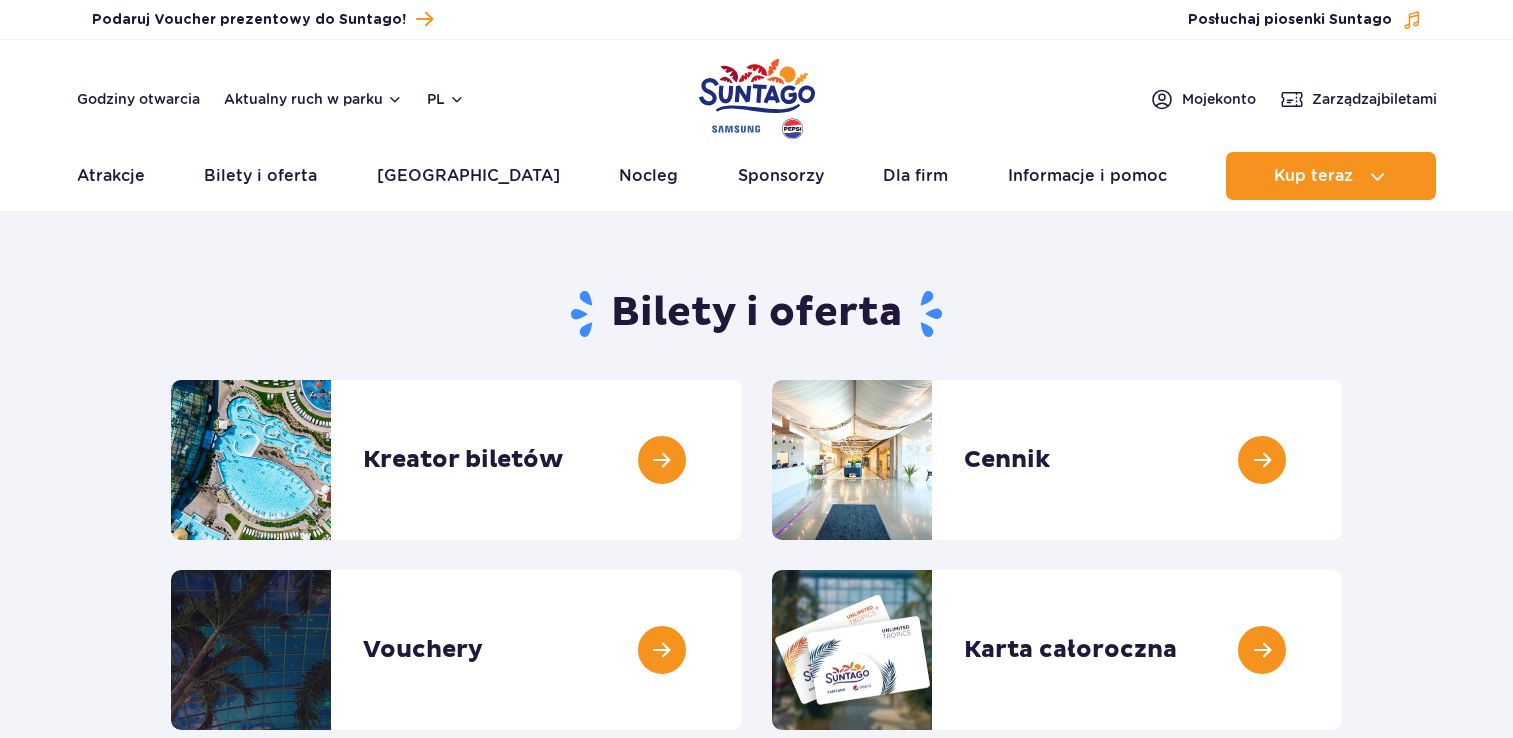 scroll, scrollTop: 0, scrollLeft: 0, axis: both 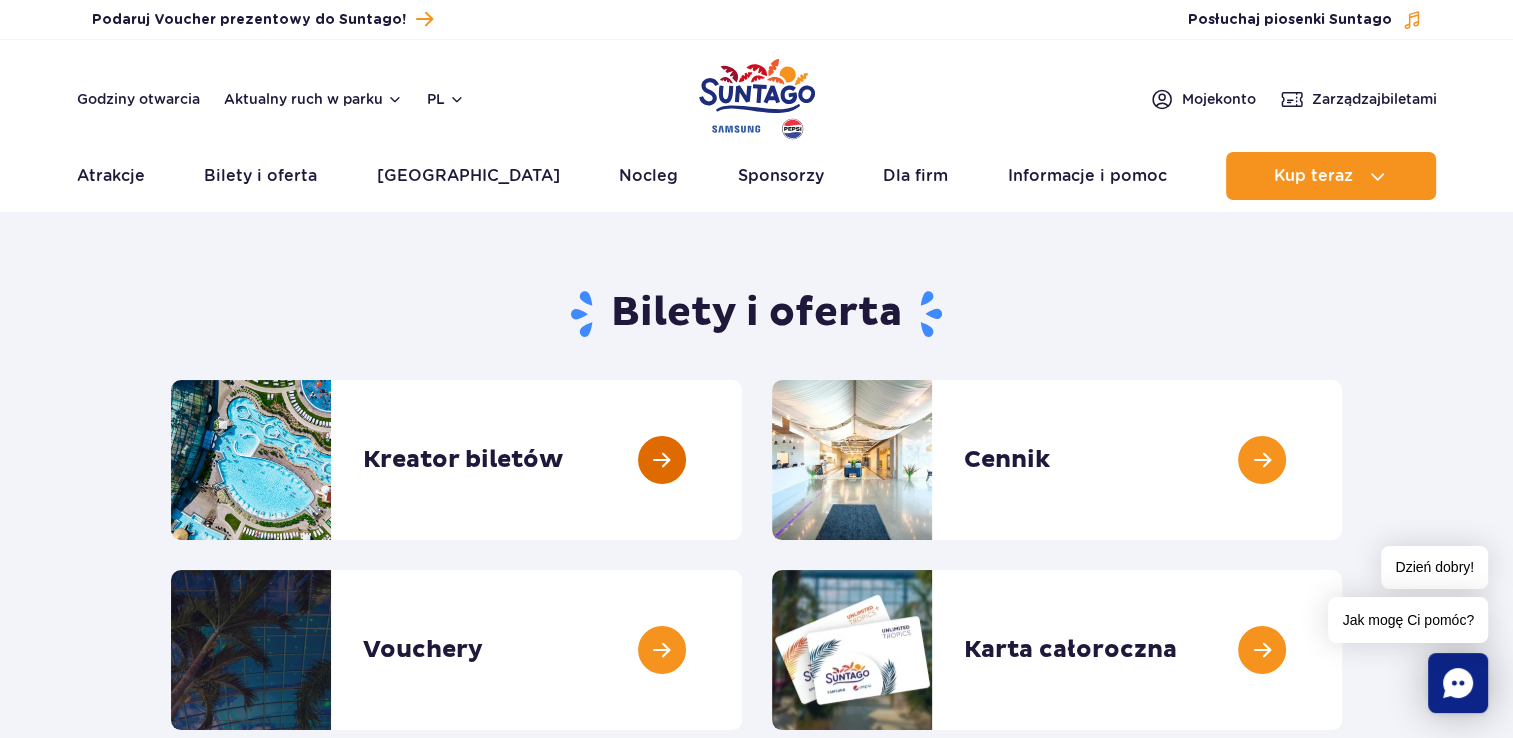 click at bounding box center (742, 460) 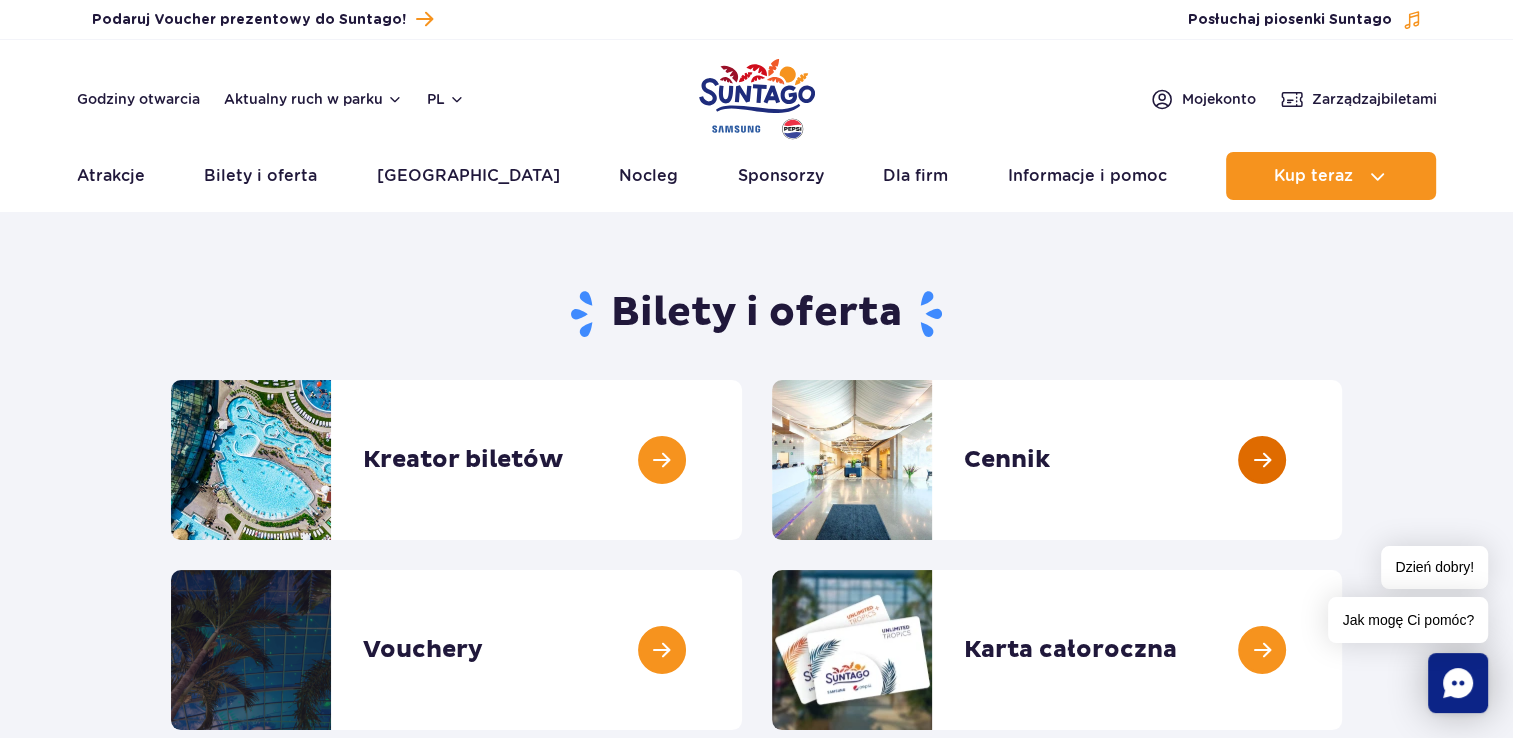 click at bounding box center [1342, 460] 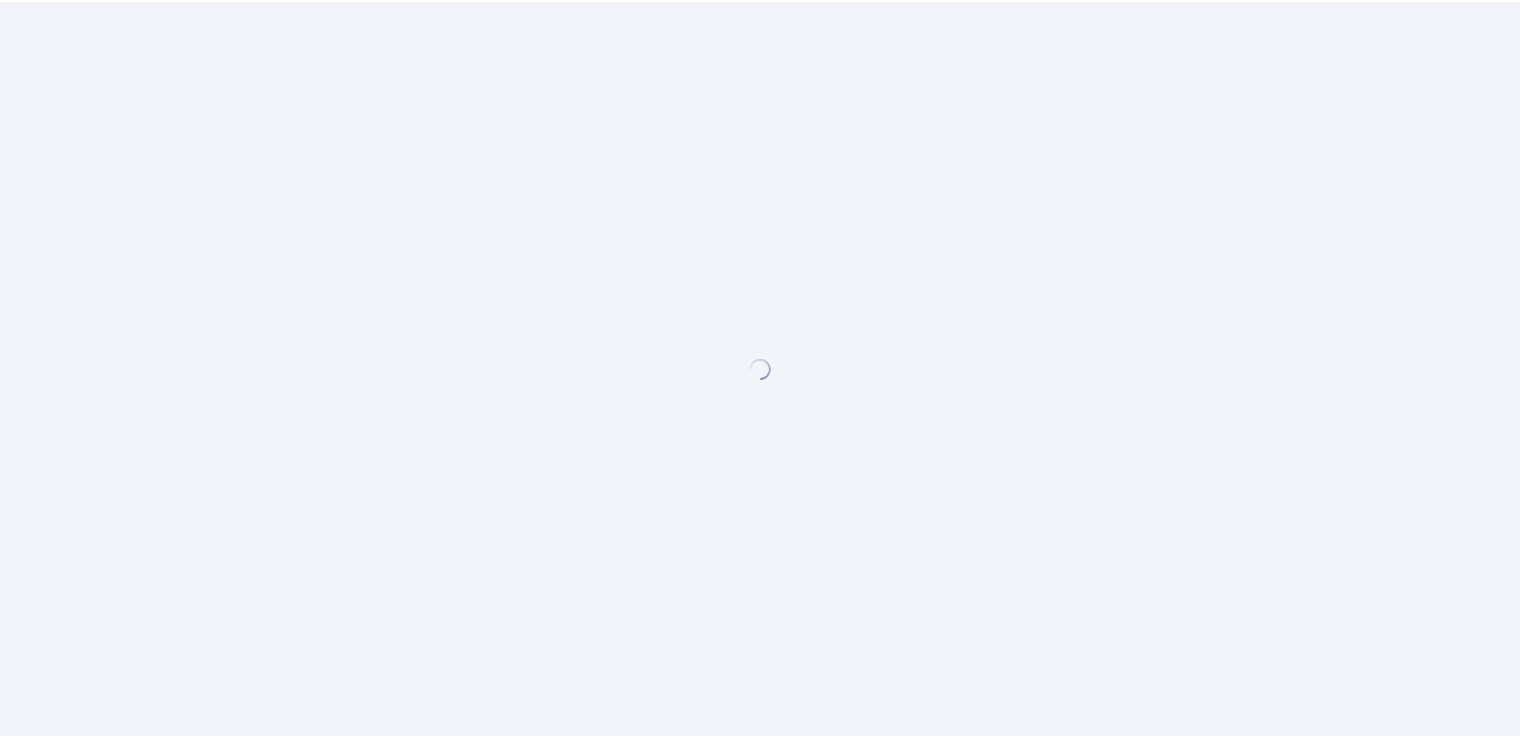 scroll, scrollTop: 0, scrollLeft: 0, axis: both 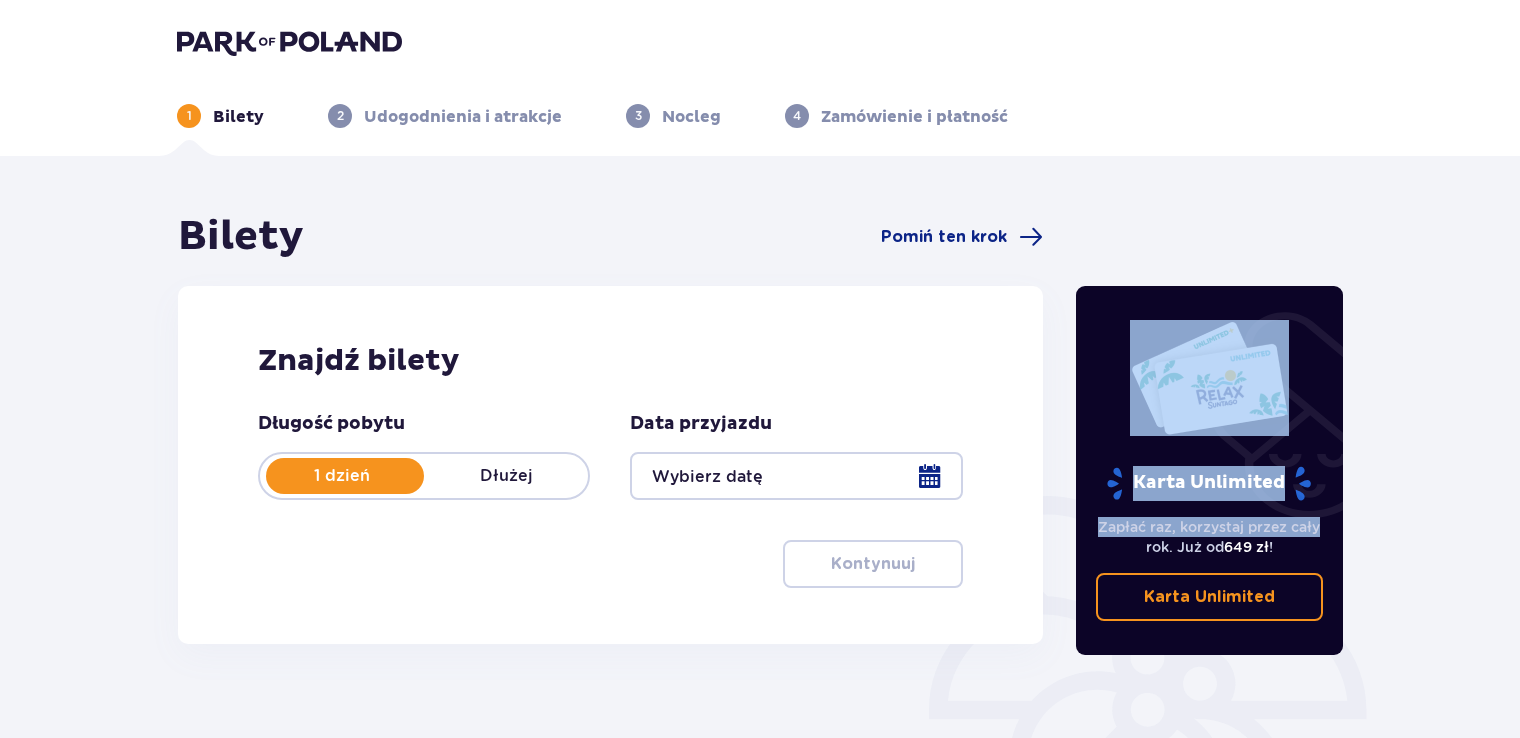 drag, startPoint x: 1519, startPoint y: 198, endPoint x: 1531, endPoint y: 412, distance: 214.33618 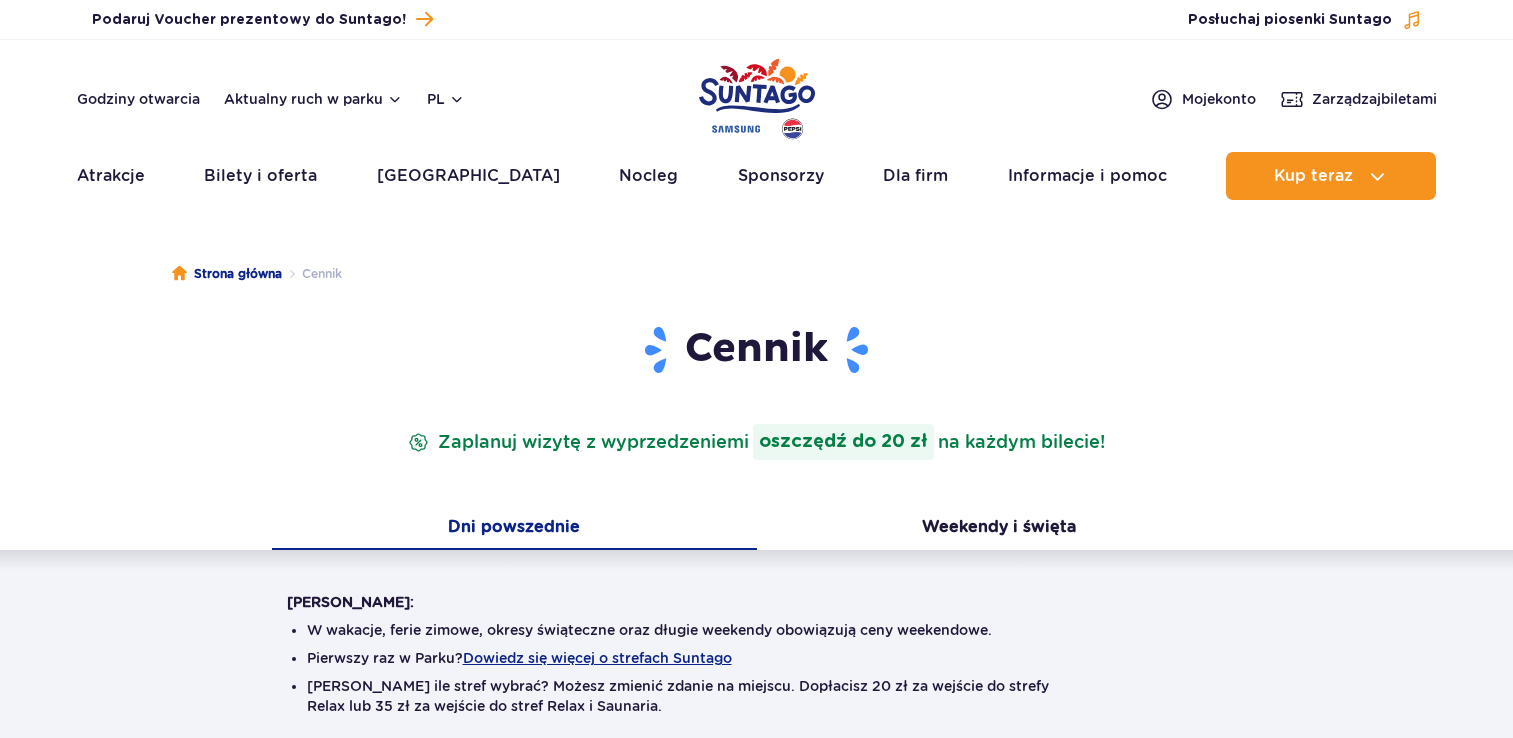 scroll, scrollTop: 0, scrollLeft: 0, axis: both 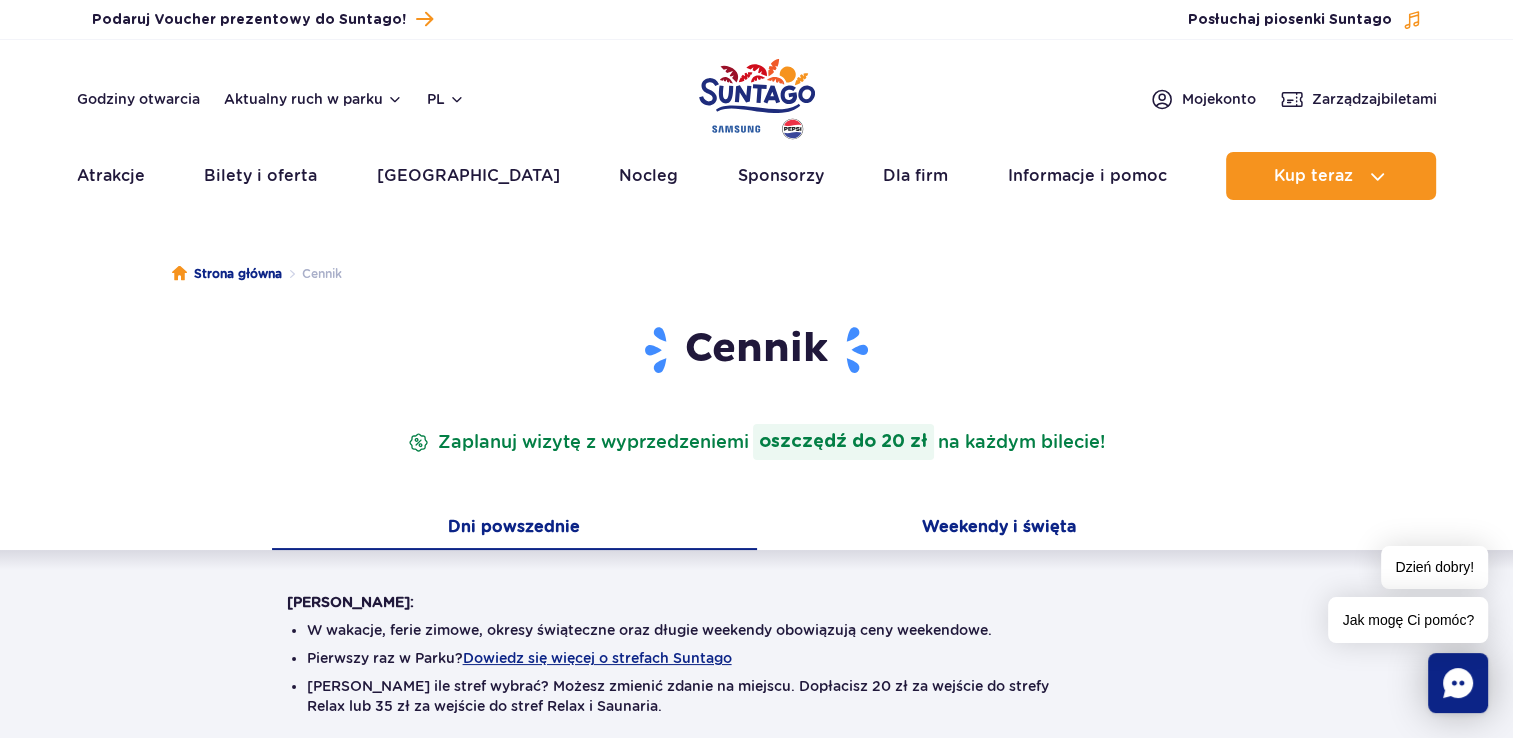click on "Weekendy i święta" at bounding box center (999, 529) 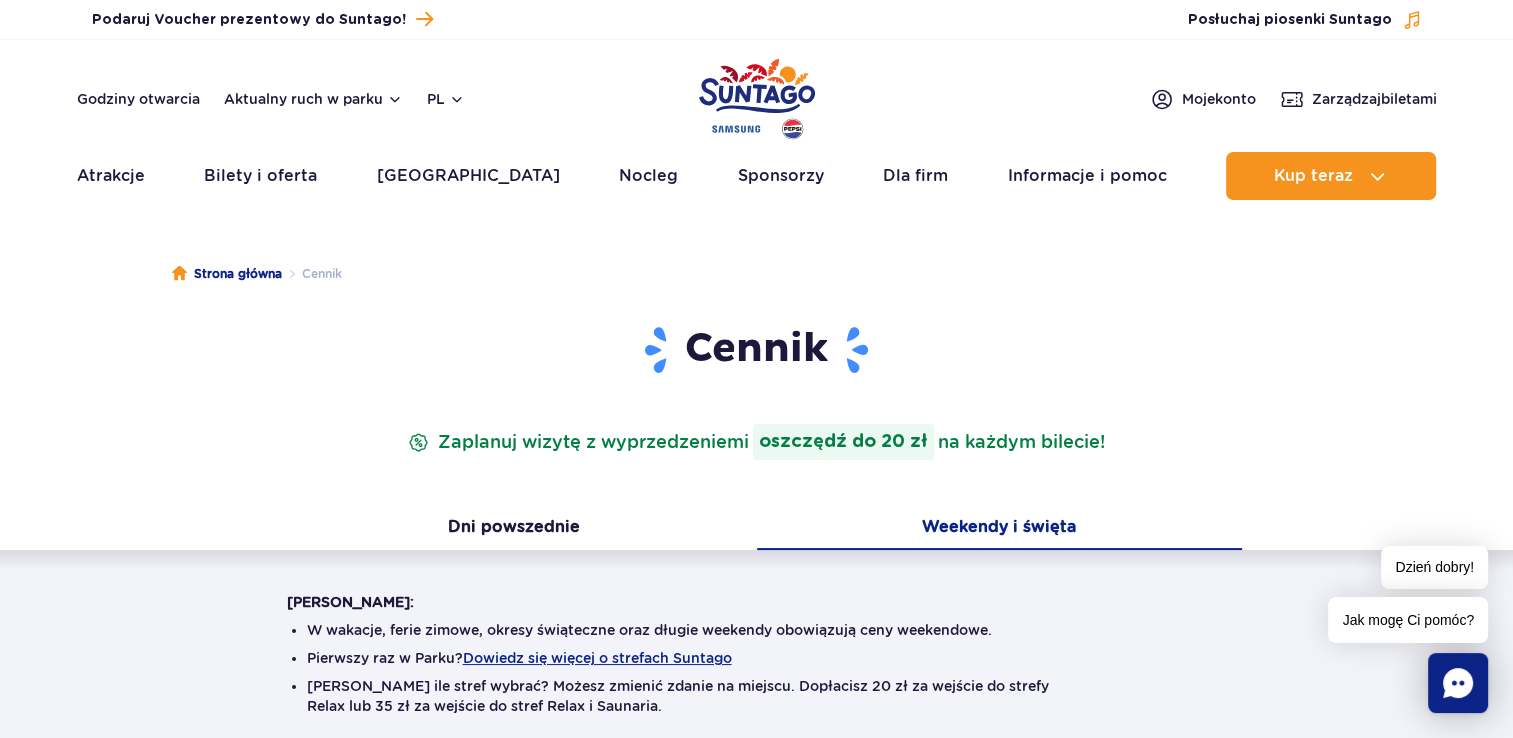 click on "Weekendy i święta" at bounding box center (999, 529) 